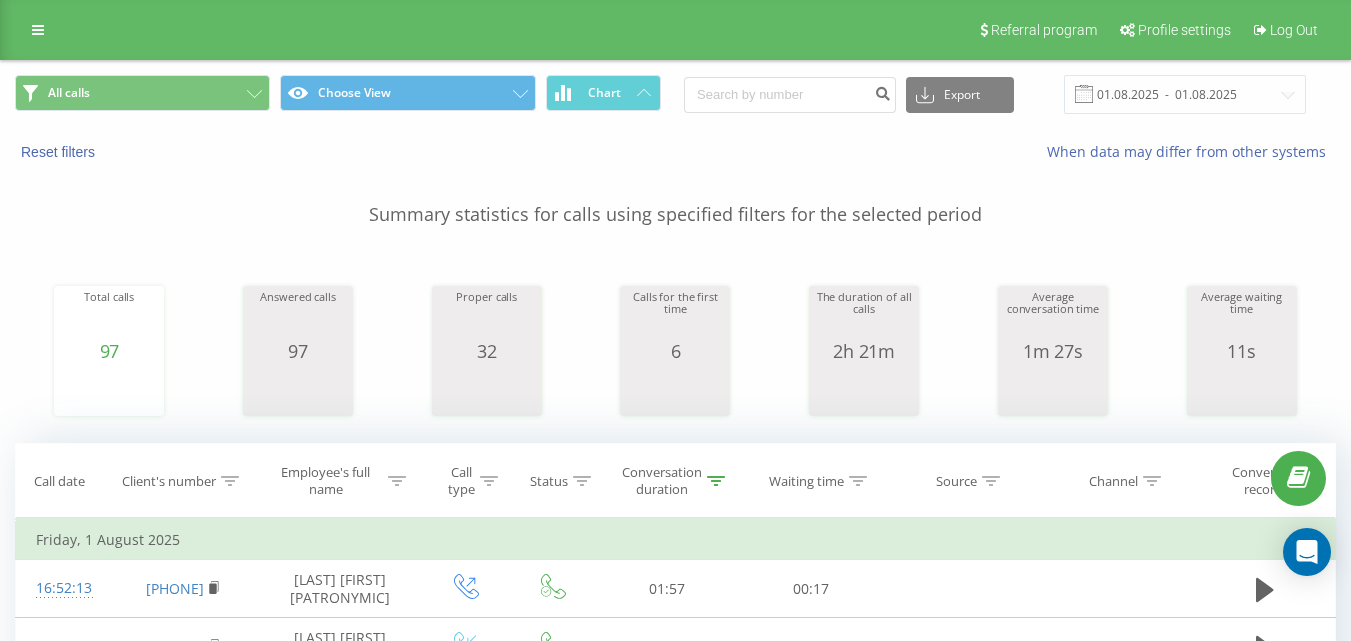 scroll, scrollTop: 0, scrollLeft: 0, axis: both 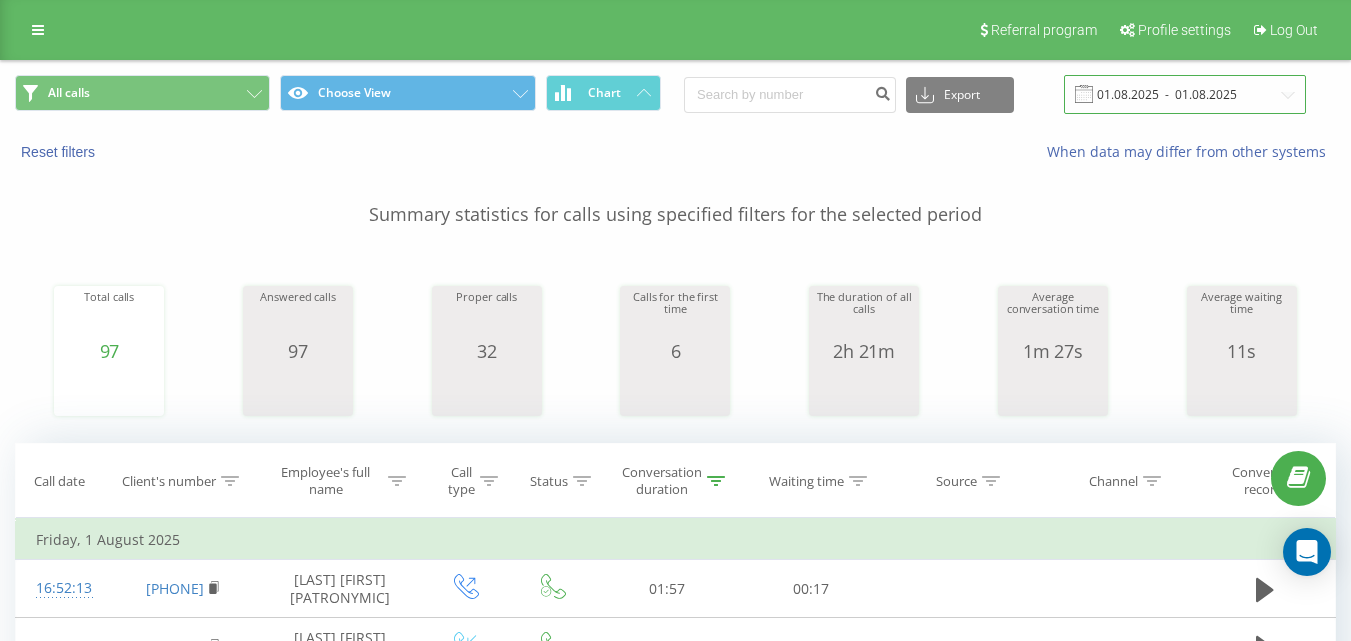 click on "01.08.2025  -  01.08.2025" at bounding box center [1185, 94] 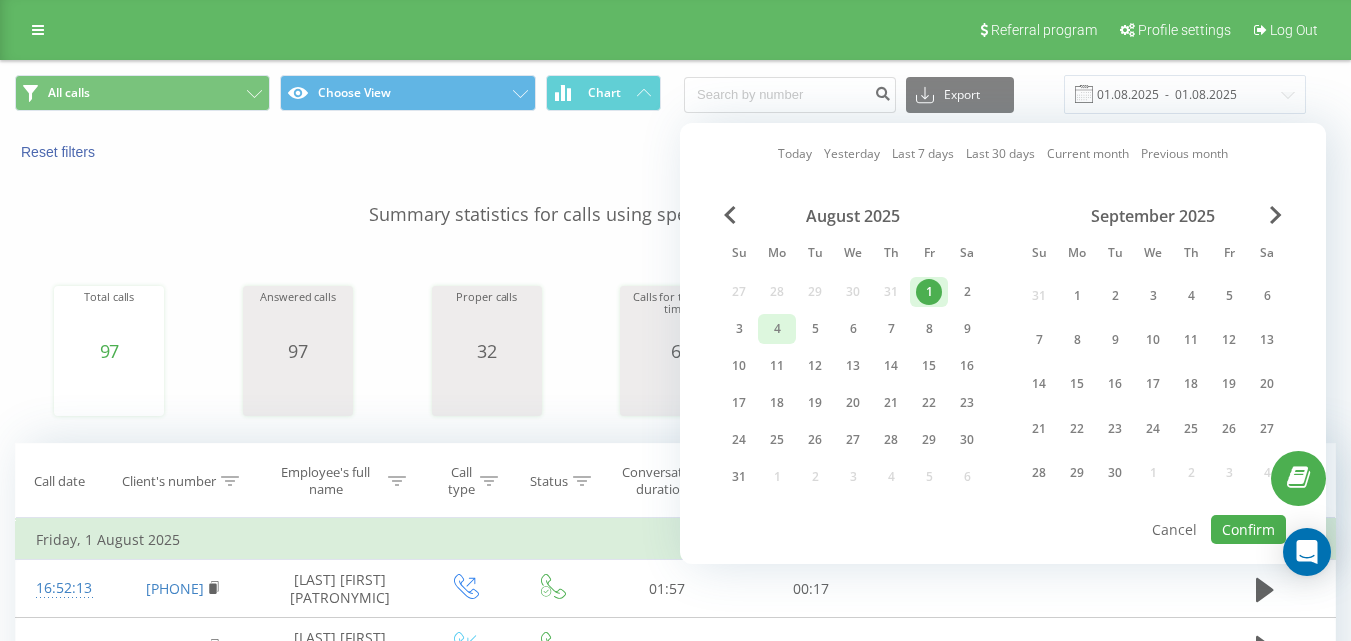 click on "4" at bounding box center (777, 329) 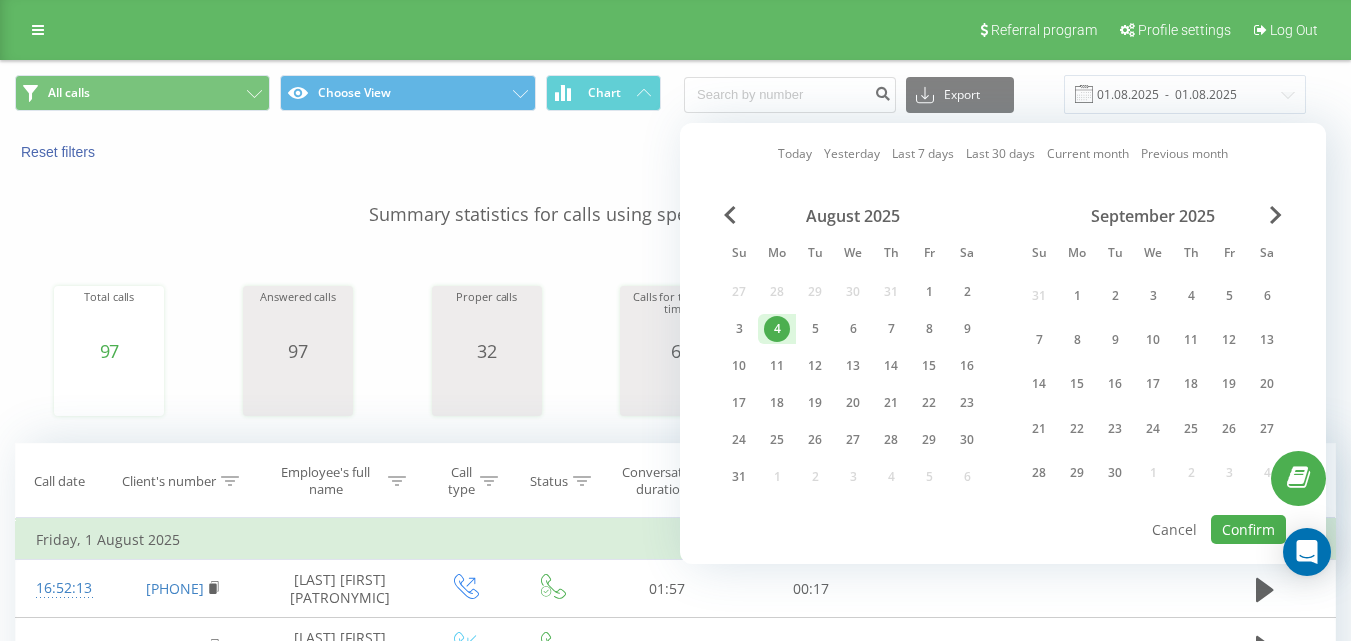 click on "4" at bounding box center [777, 329] 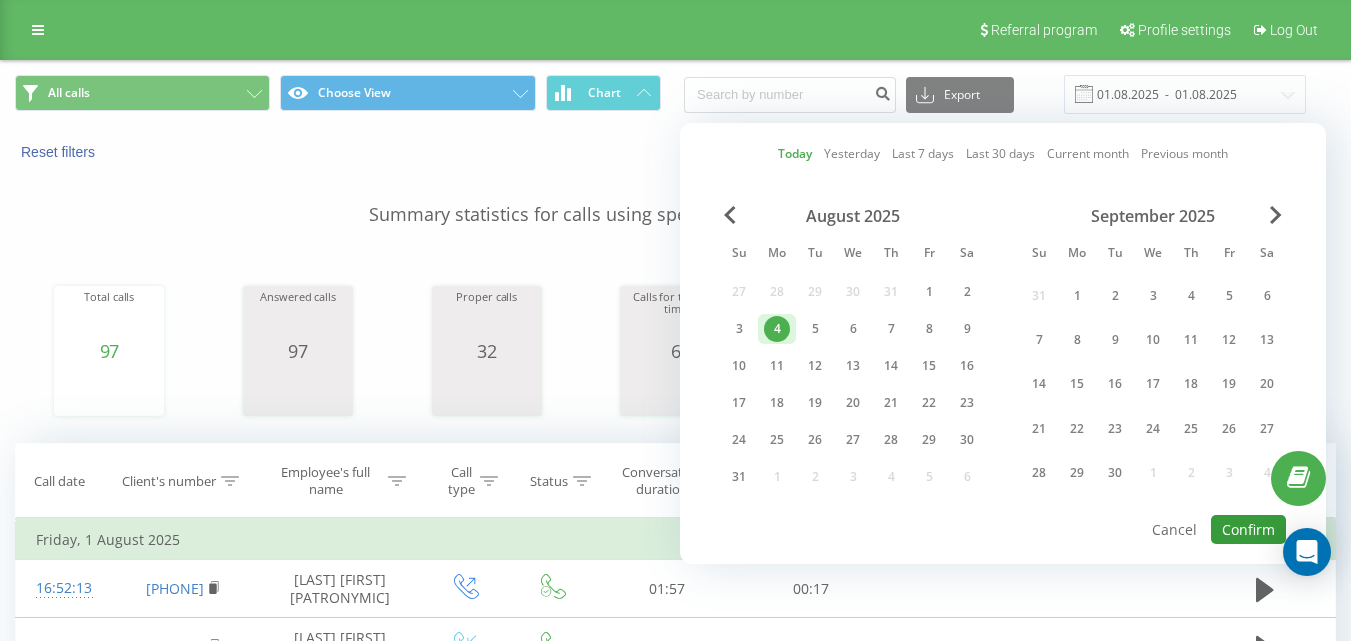 click on "Confirm" at bounding box center (1248, 529) 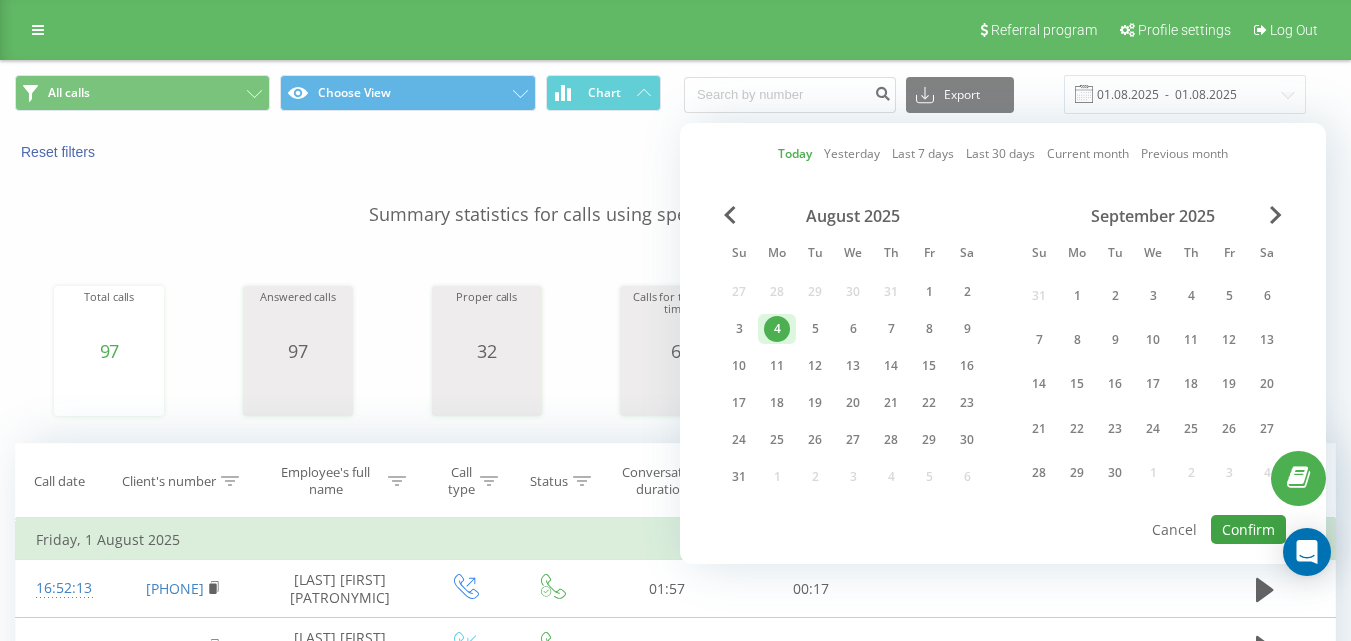 type on "04.08.2025  -  04.08.2025" 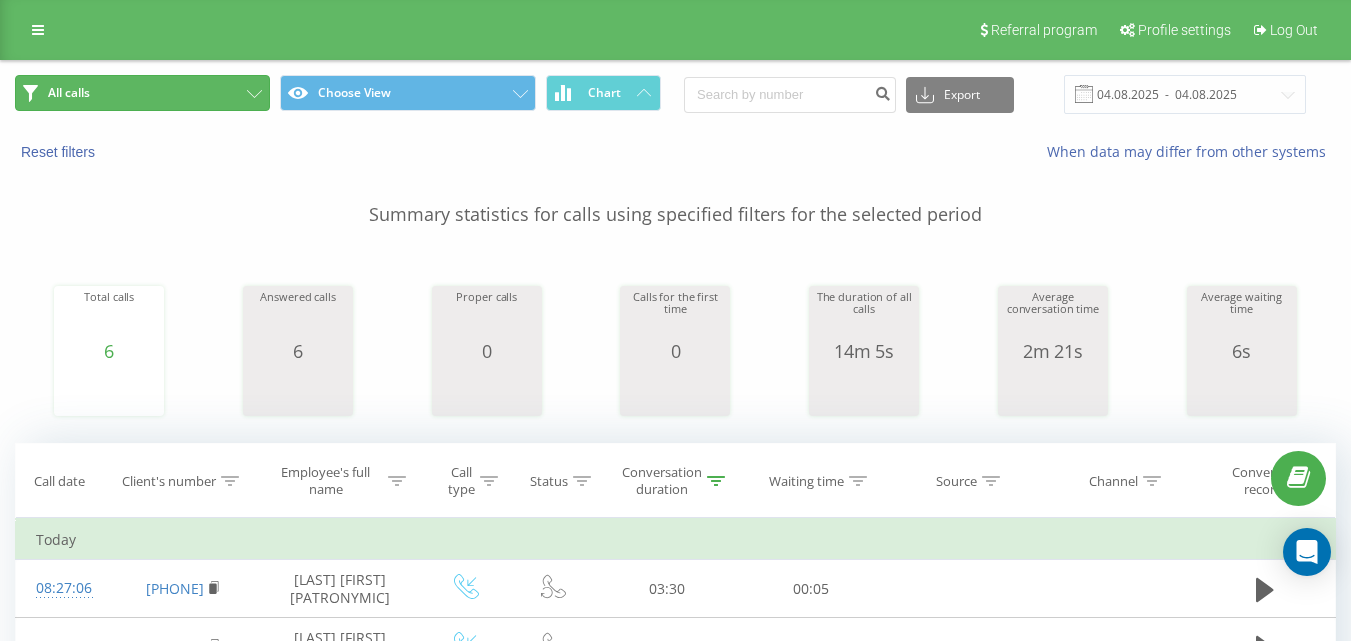 click on "All calls" at bounding box center (142, 93) 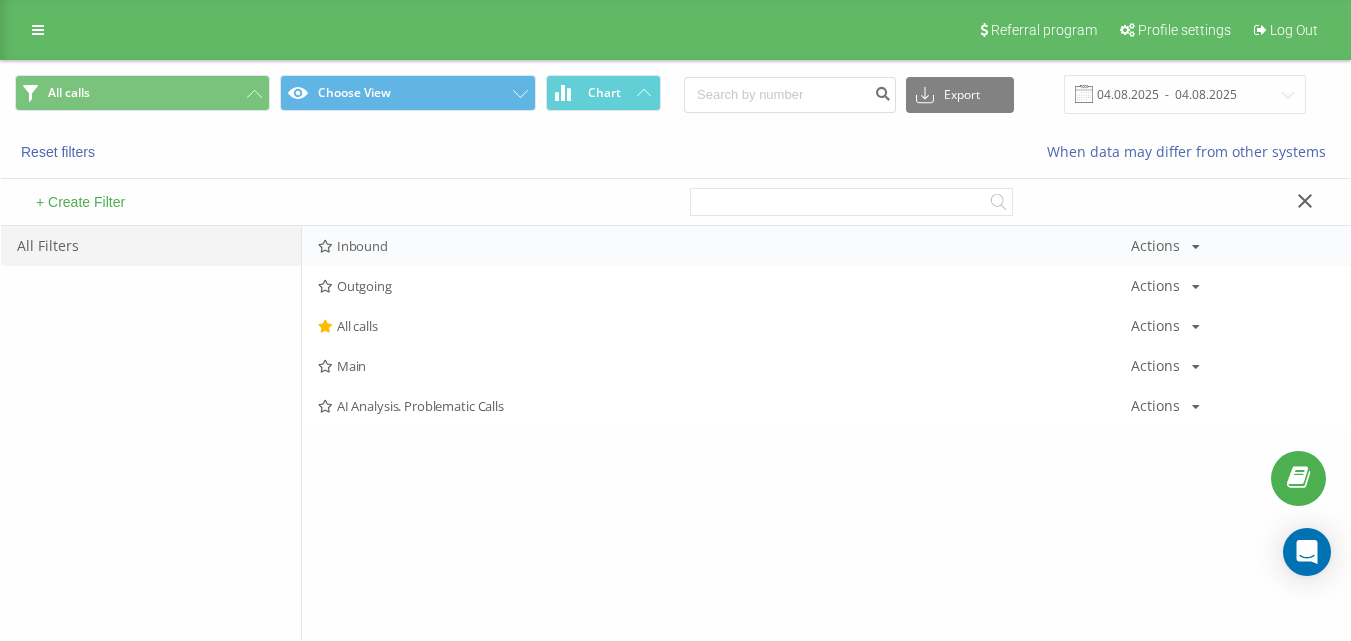 click on "Inbound Actions Edit Copy Delete Default Share" at bounding box center [826, 246] 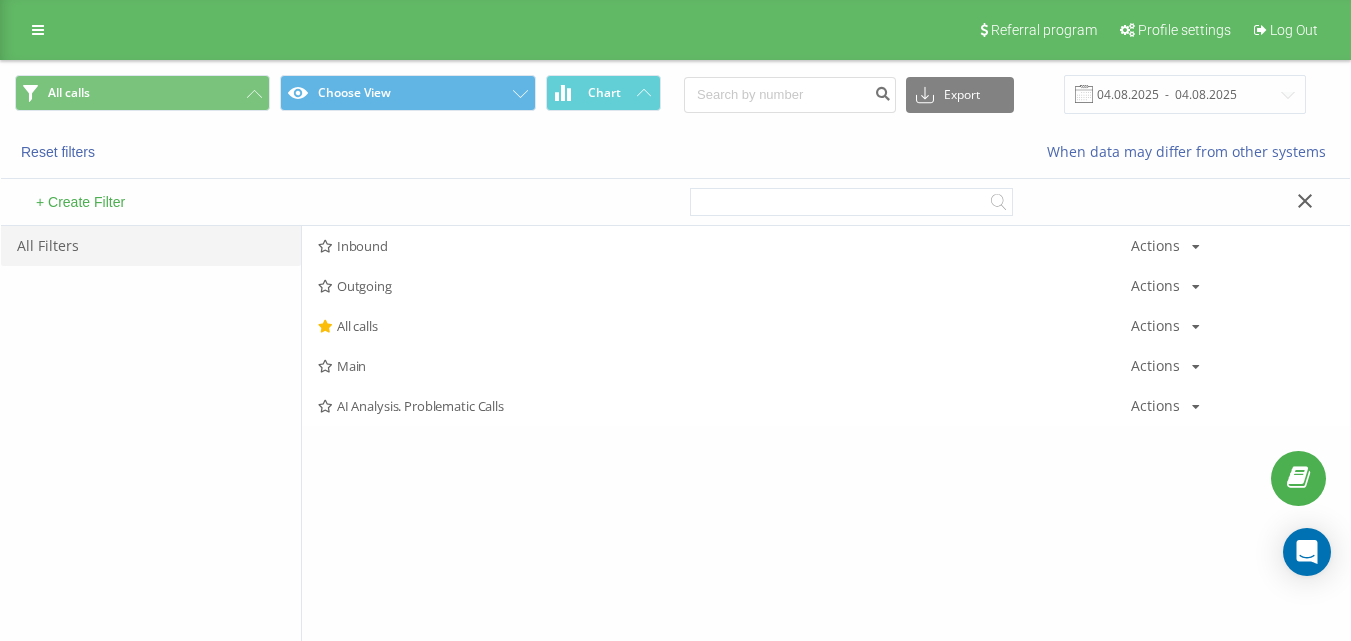 click on "Inbound" at bounding box center [724, 246] 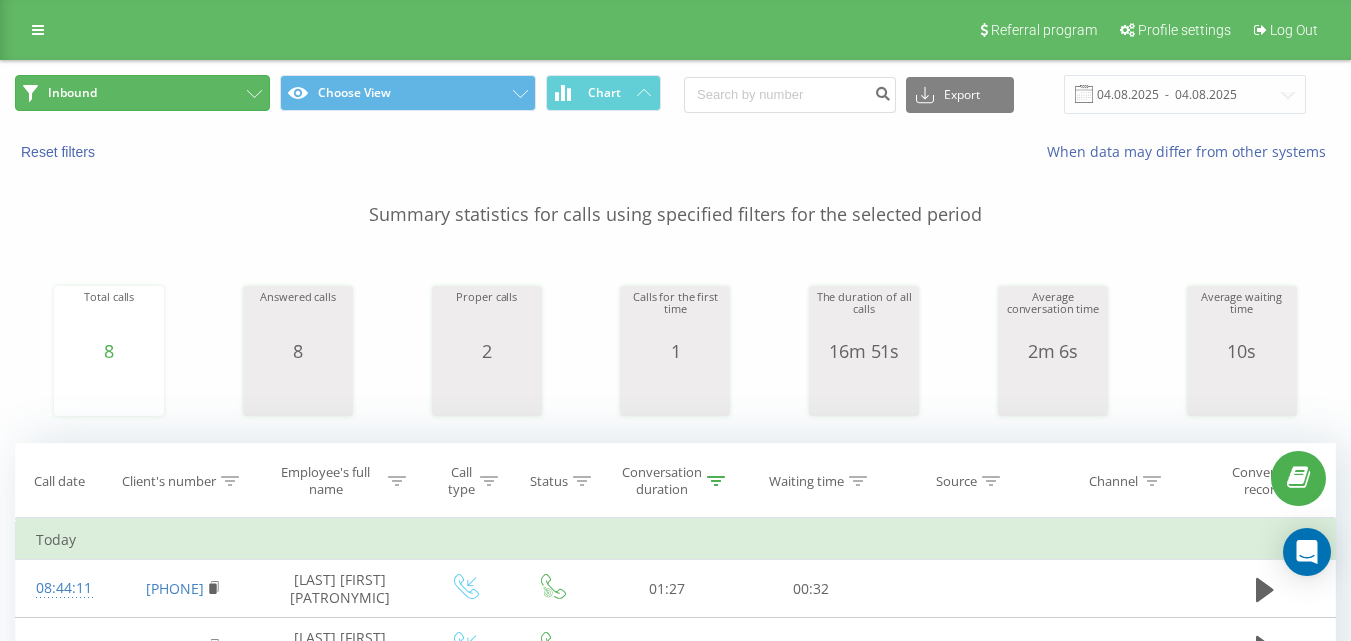 click on "Inbound" at bounding box center (142, 93) 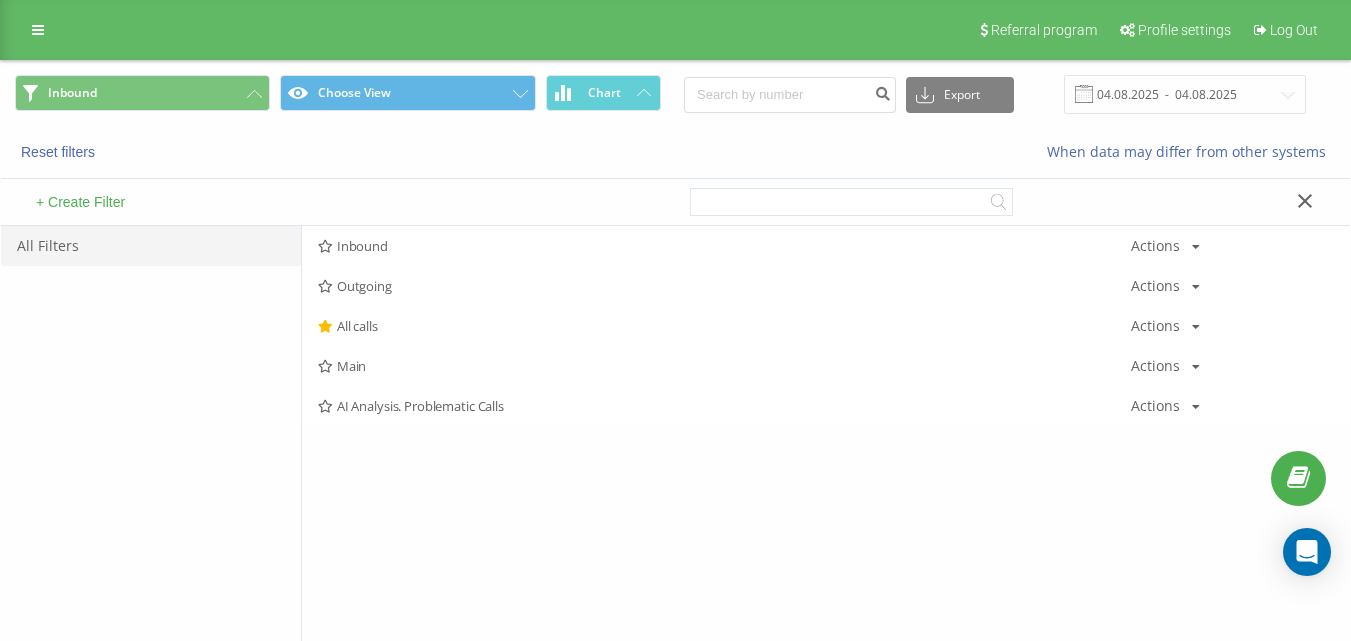 click on "All calls" at bounding box center (724, 326) 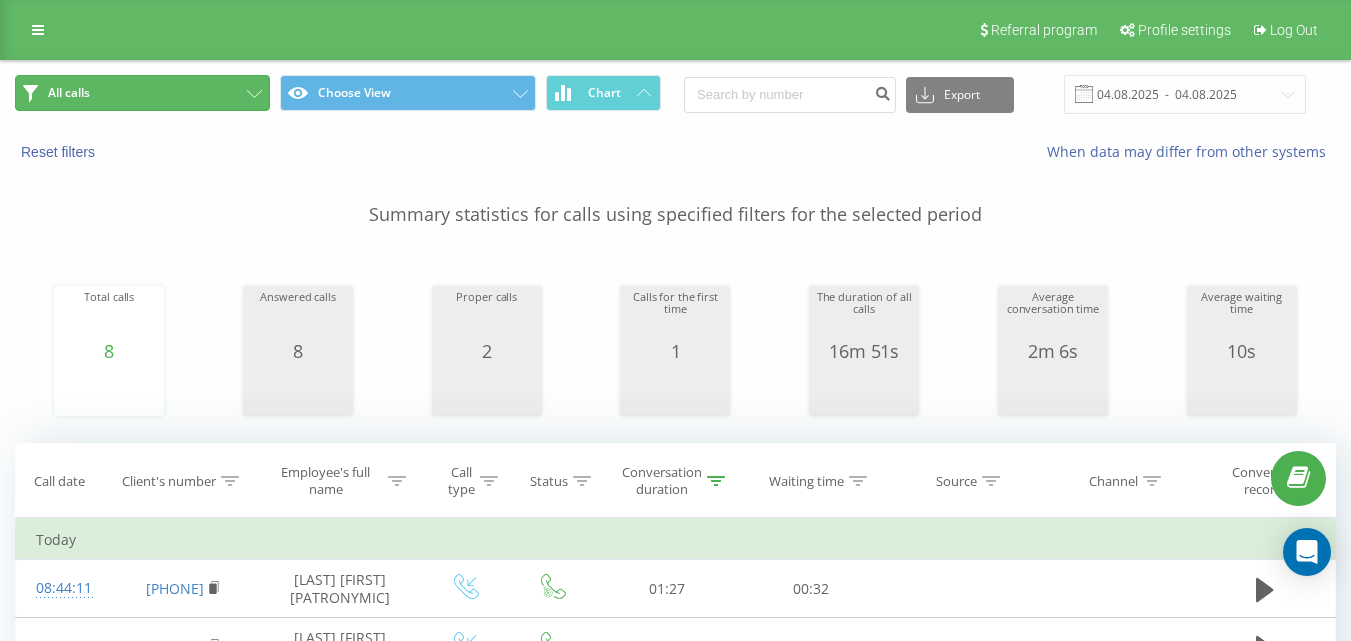 click on "All calls" at bounding box center (142, 93) 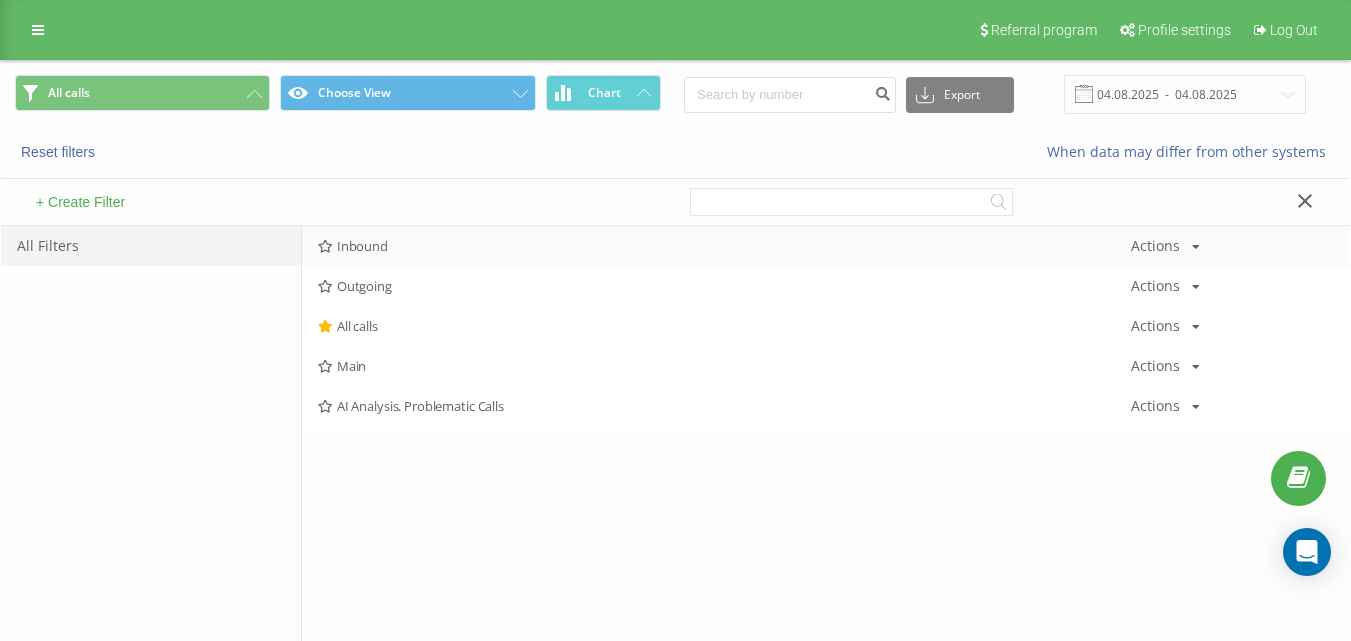 click on "Inbound Actions Edit Copy Delete Default Share" at bounding box center [826, 246] 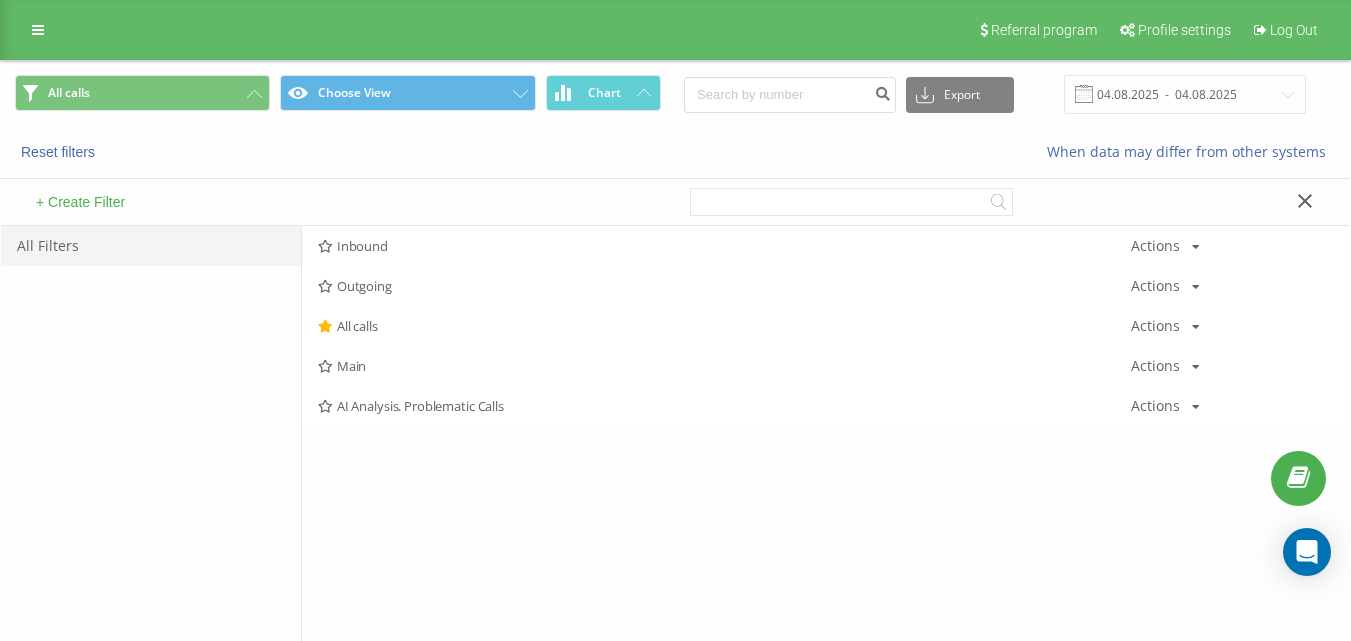click on "Inbound" at bounding box center (724, 246) 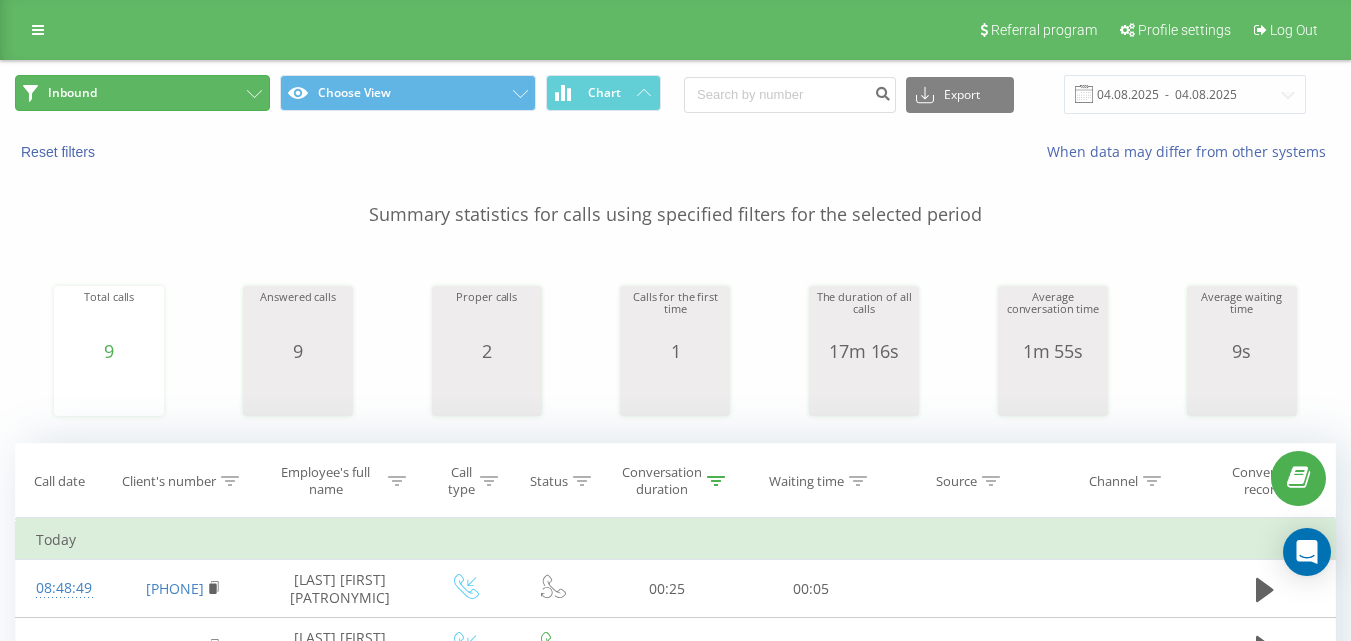 click on "Inbound" at bounding box center (142, 93) 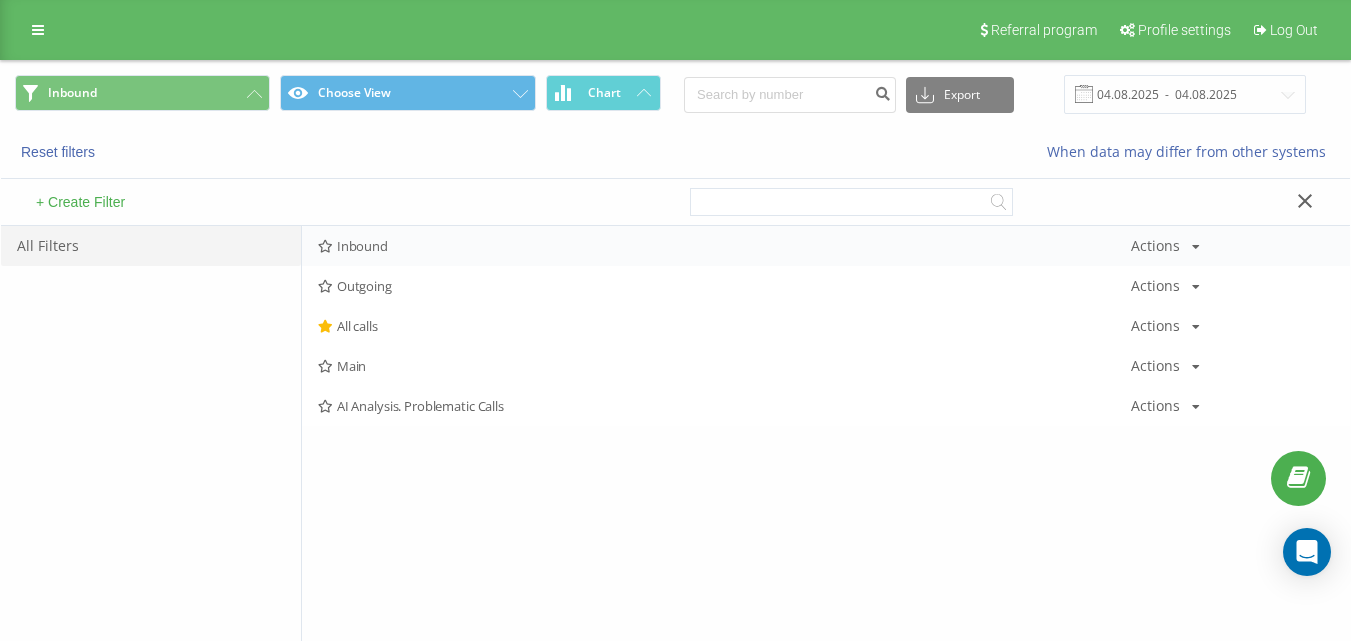 click on "Inbound Actions Edit Copy Delete Default Share" at bounding box center (826, 246) 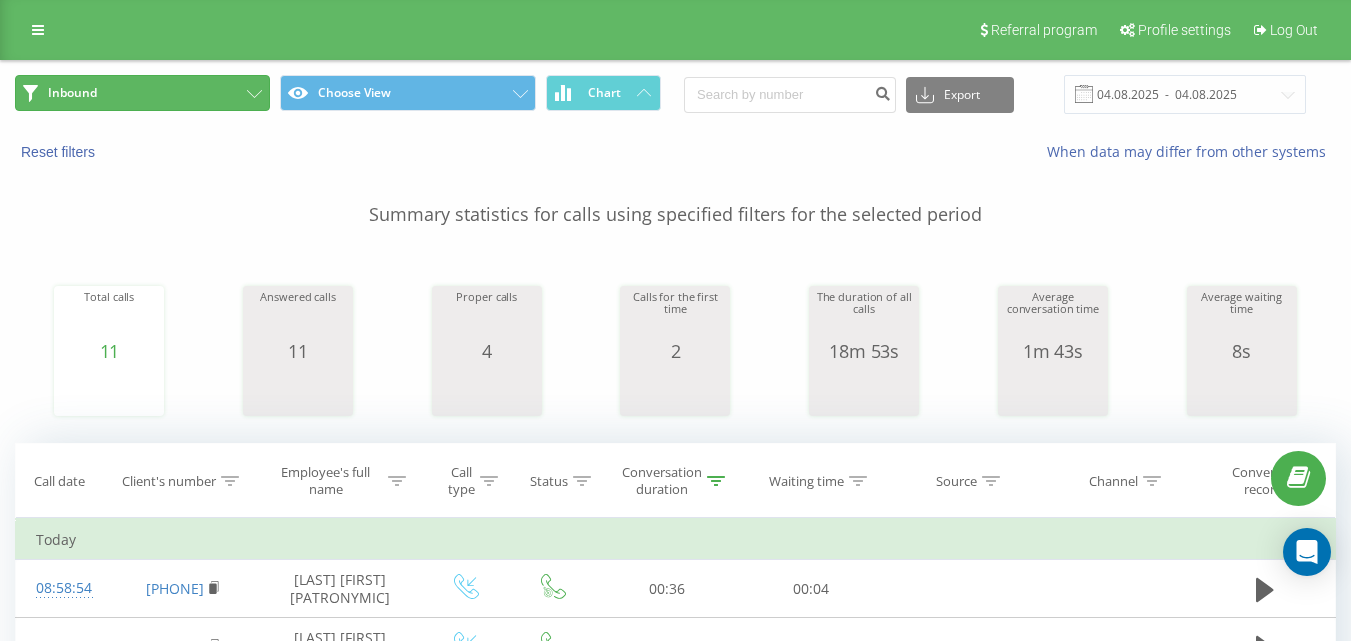 click on "Inbound" at bounding box center [142, 93] 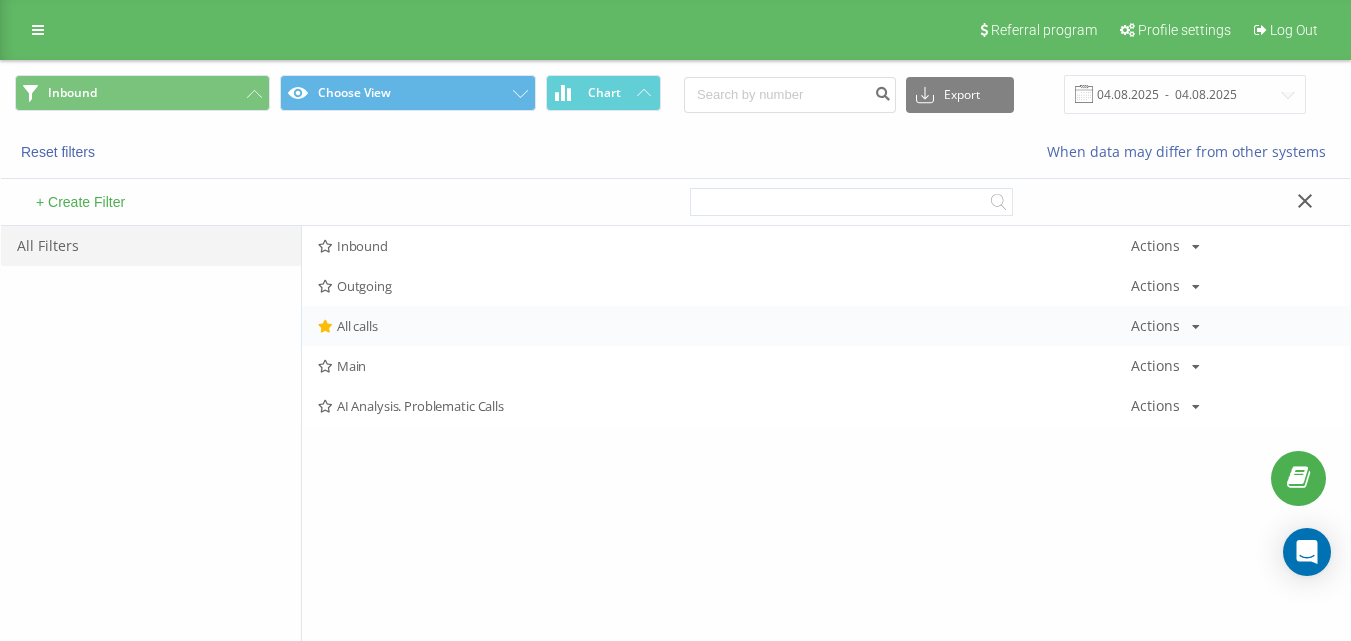 click on "All calls" at bounding box center (724, 326) 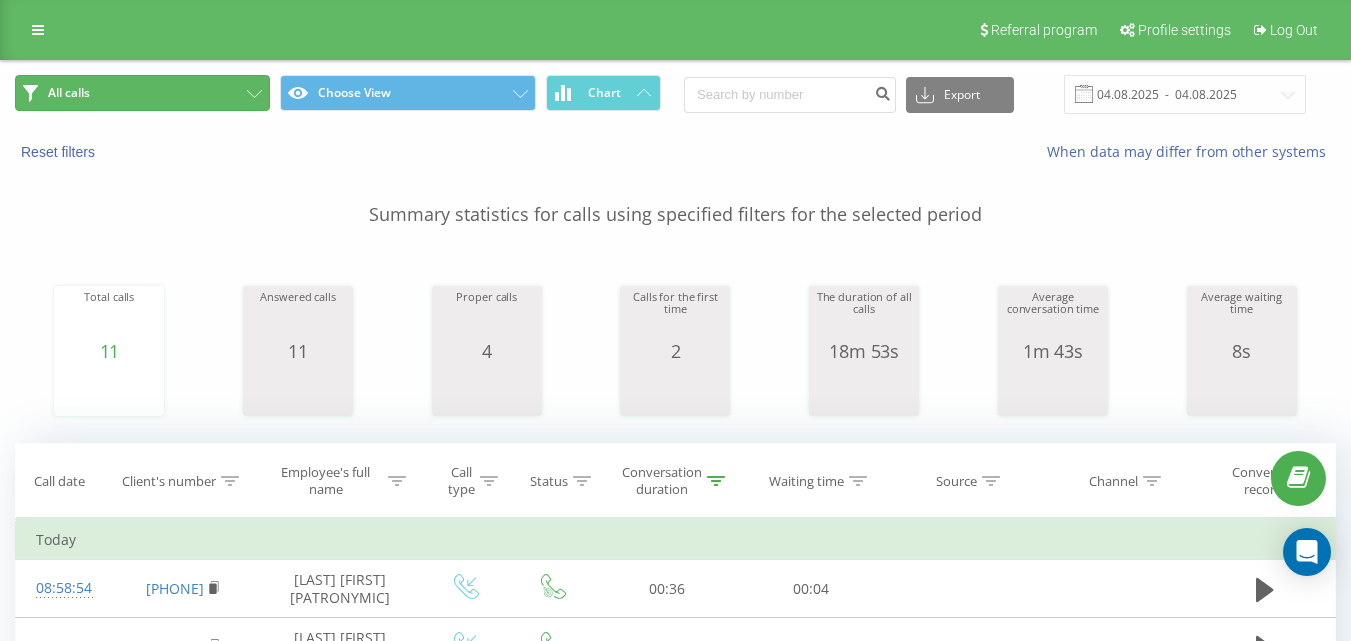 click on "All calls" at bounding box center [142, 93] 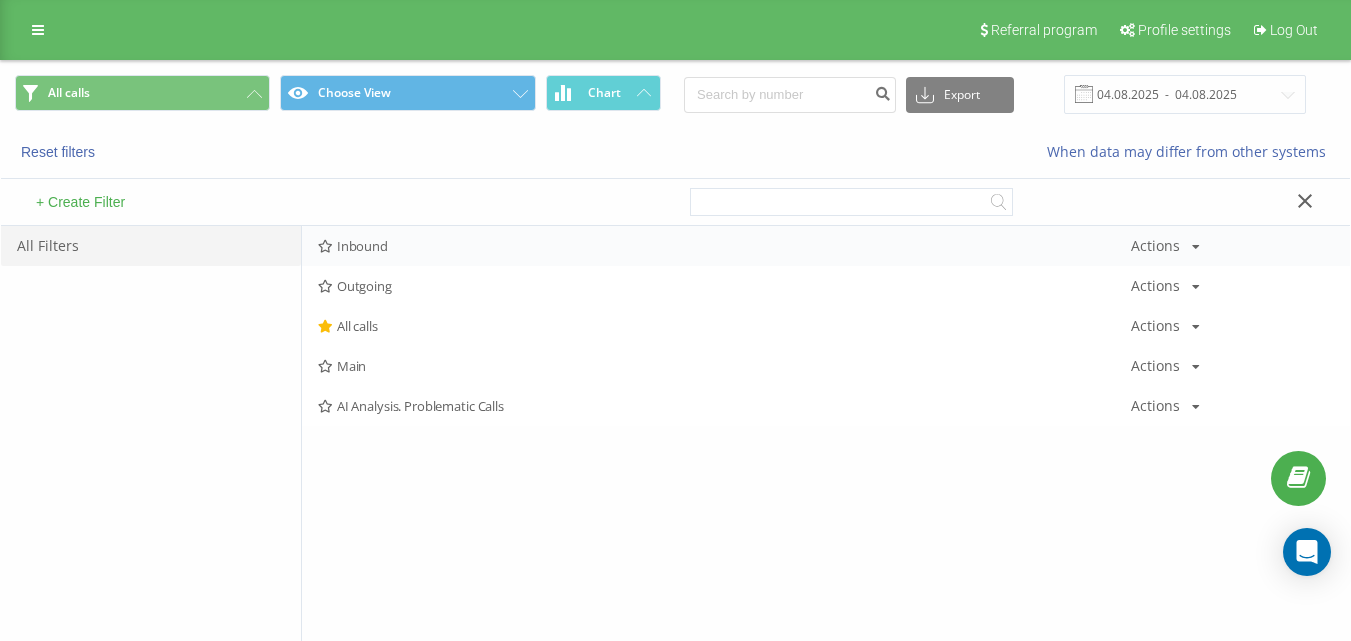 click on "Inbound Actions Edit Copy Delete Default Share" at bounding box center [826, 246] 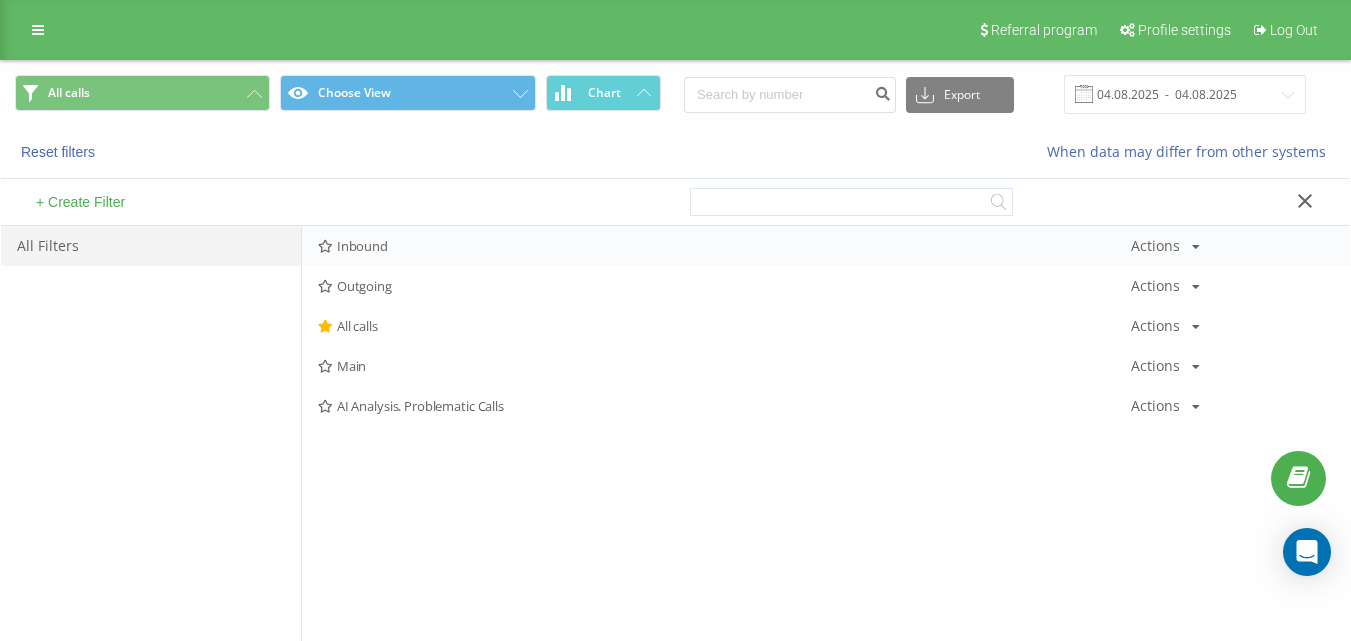 click on "Inbound" at bounding box center (724, 246) 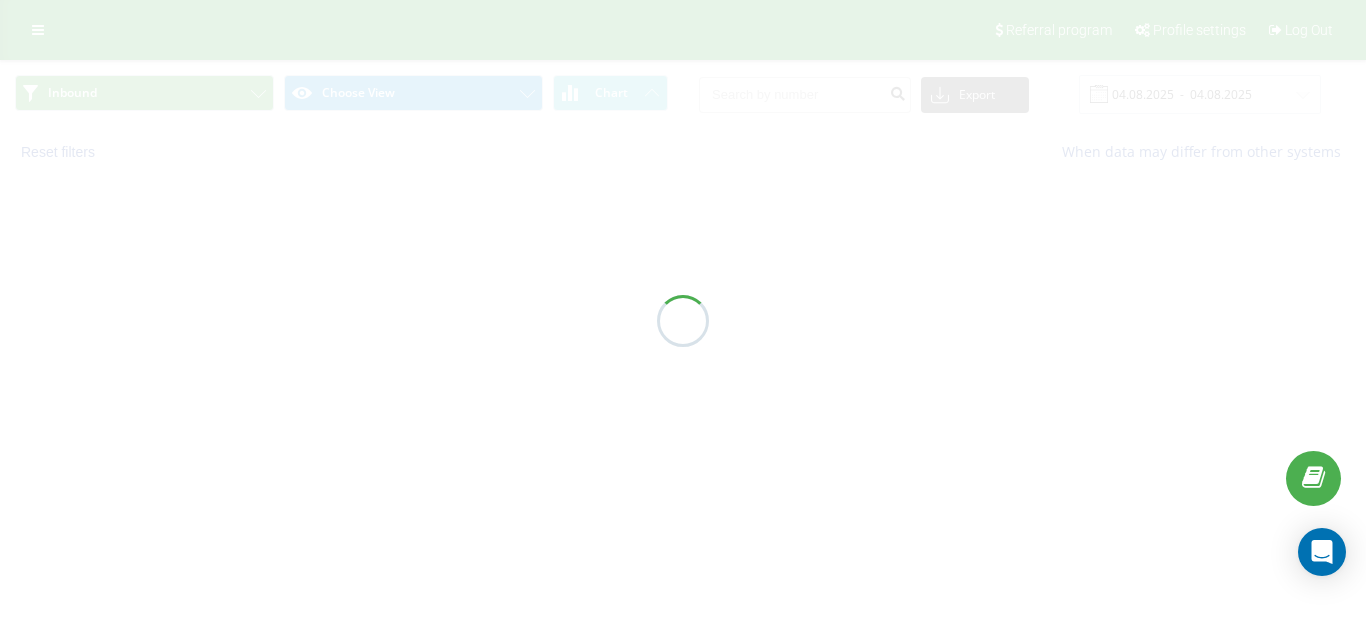 click at bounding box center [683, 320] 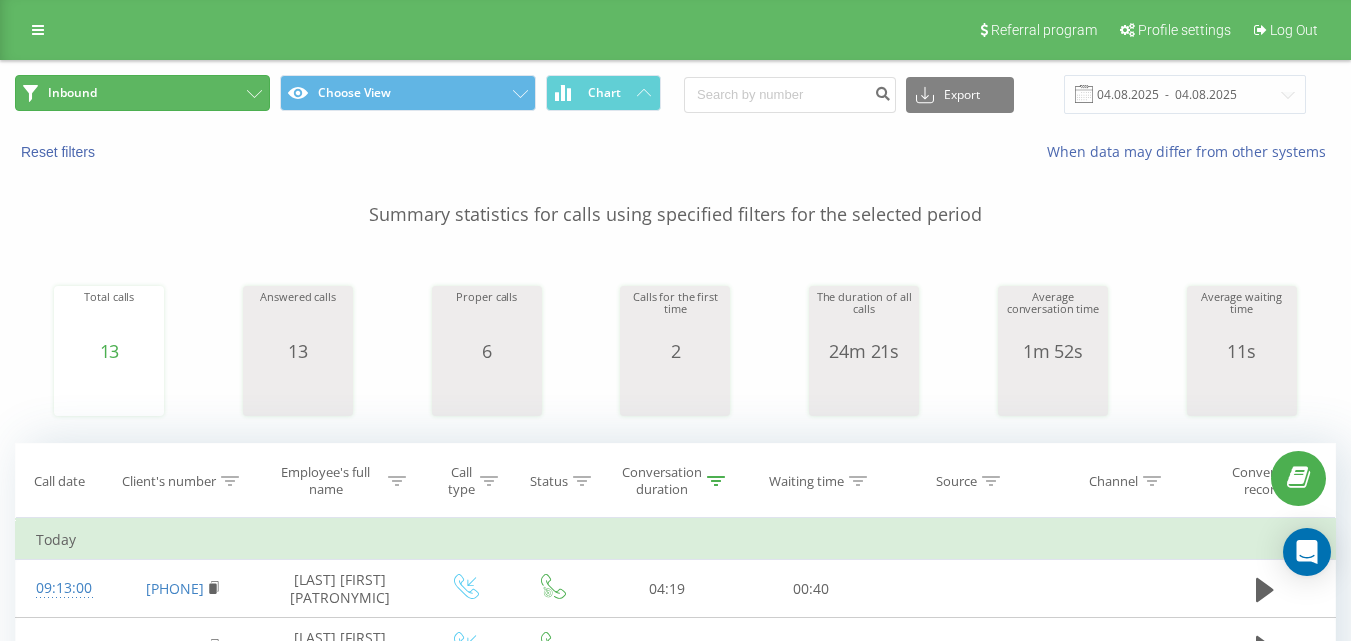 click on "Inbound" at bounding box center (142, 93) 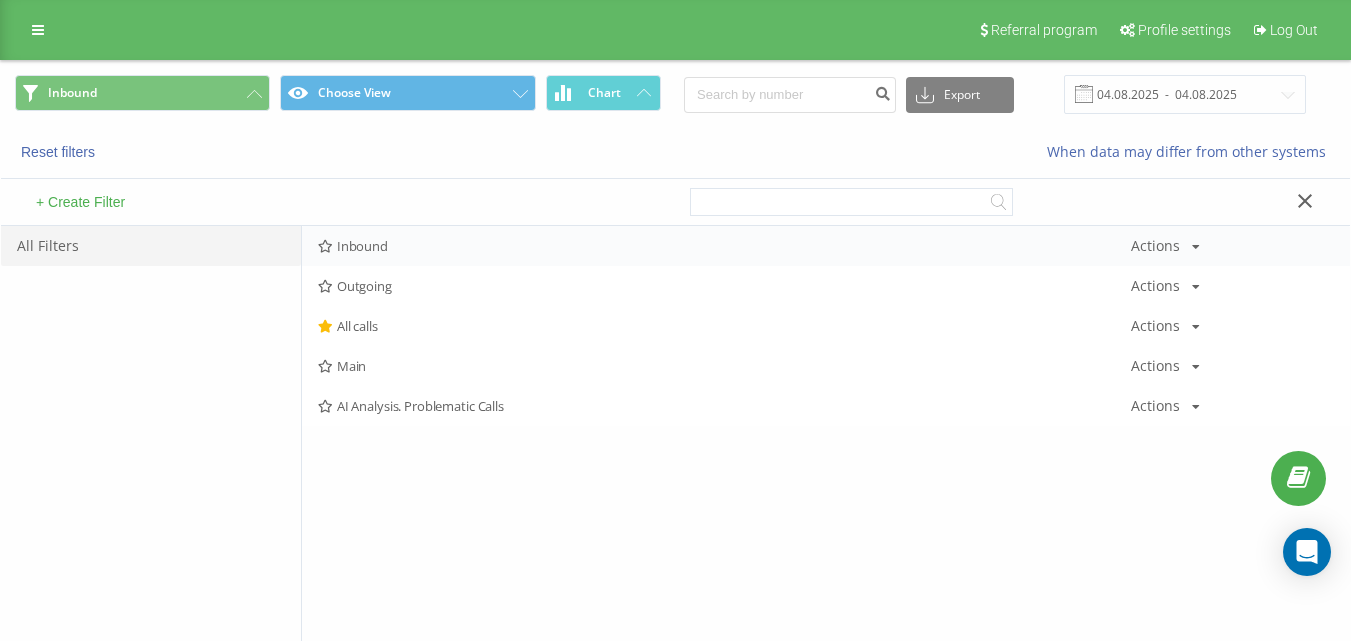 click on "Inbound Actions Edit Copy Delete Default Share" at bounding box center [826, 246] 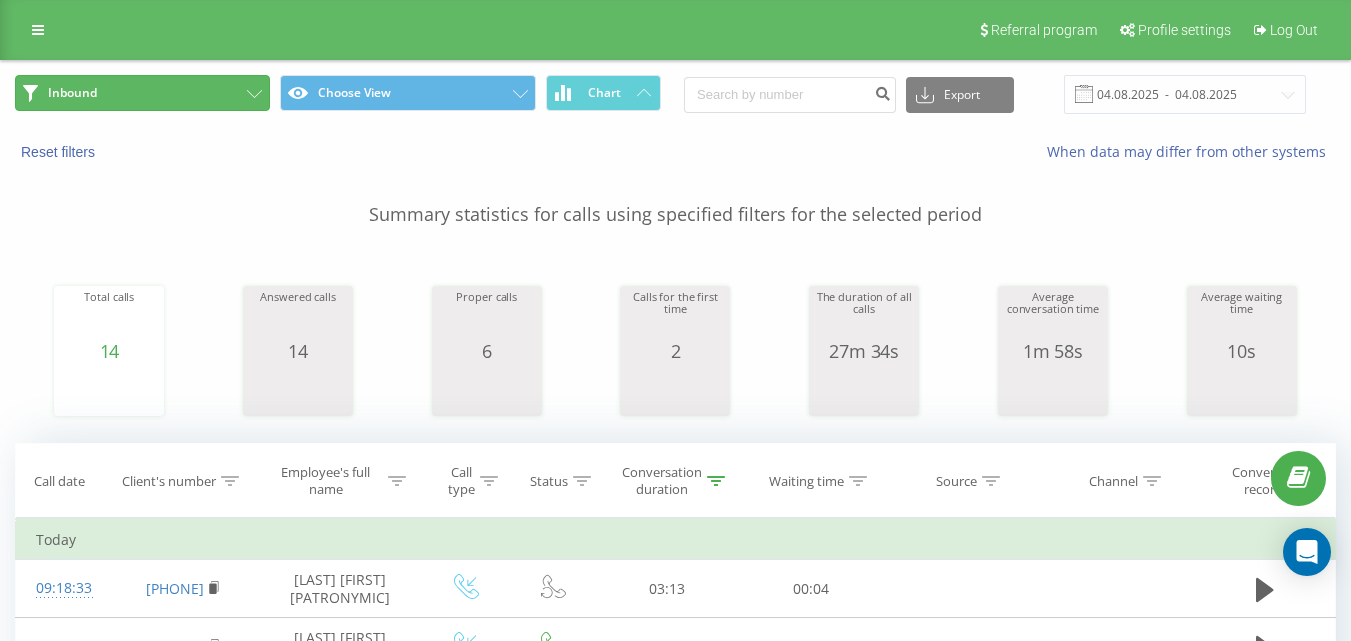 click on "Inbound" at bounding box center (142, 93) 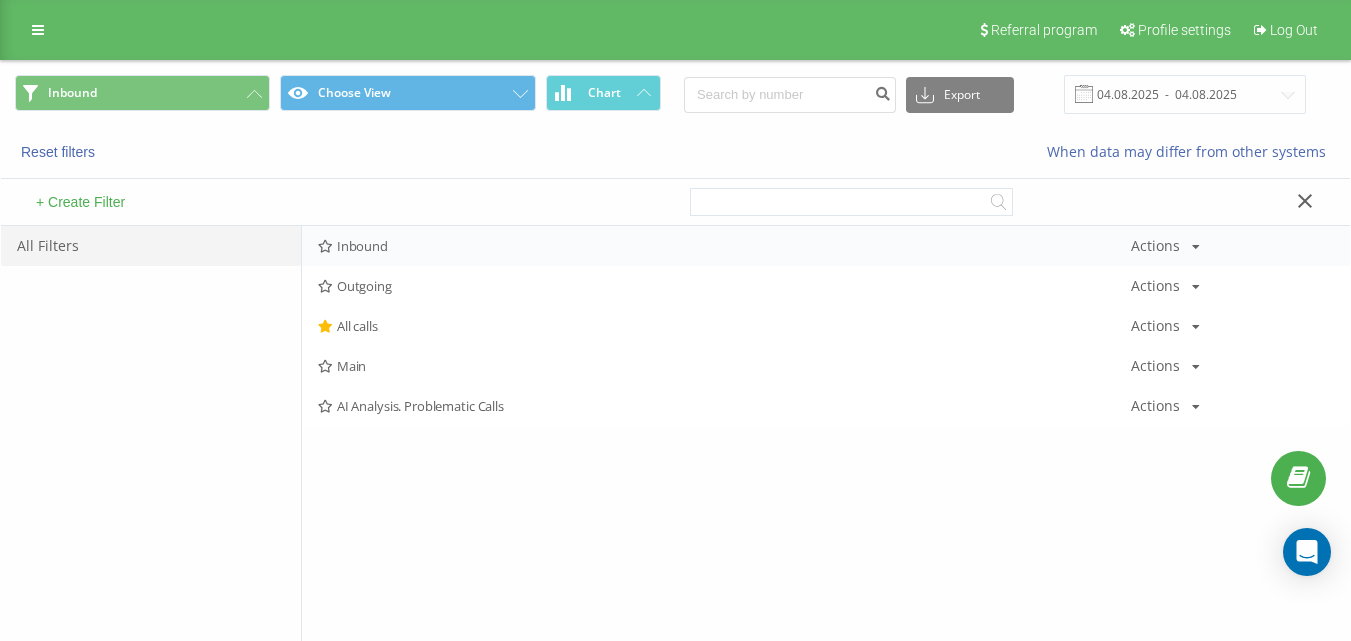 click on "Inbound" at bounding box center (724, 246) 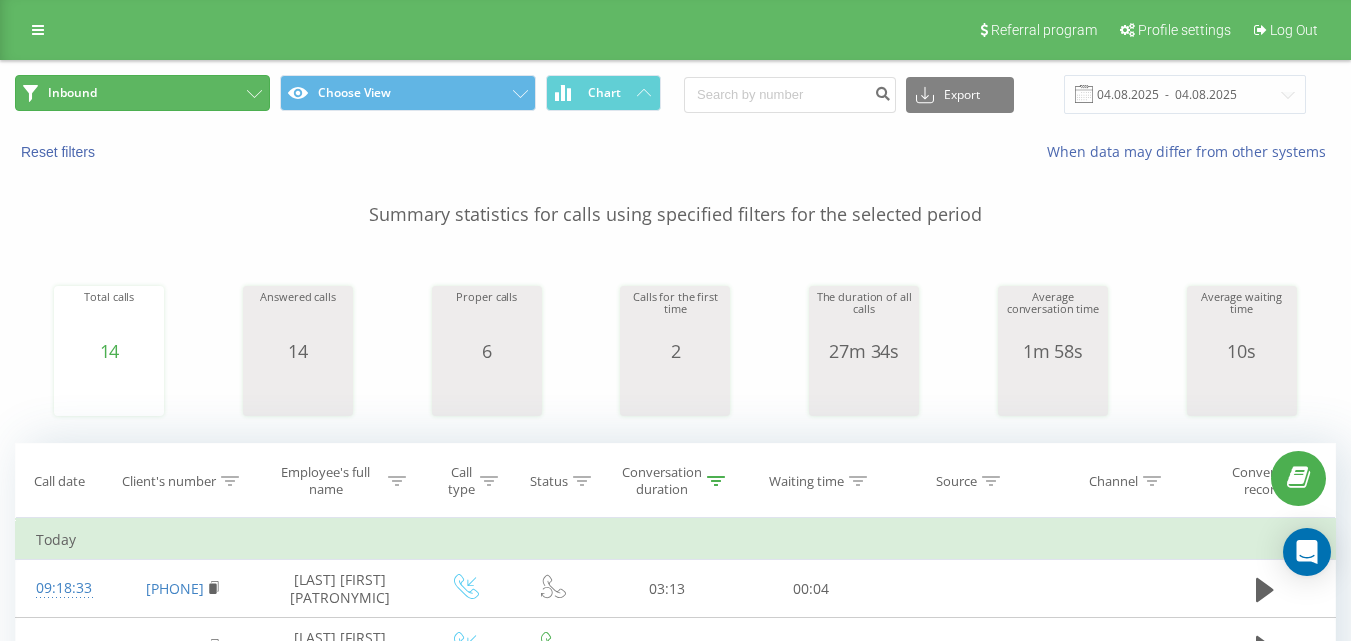 click on "Inbound" at bounding box center [142, 93] 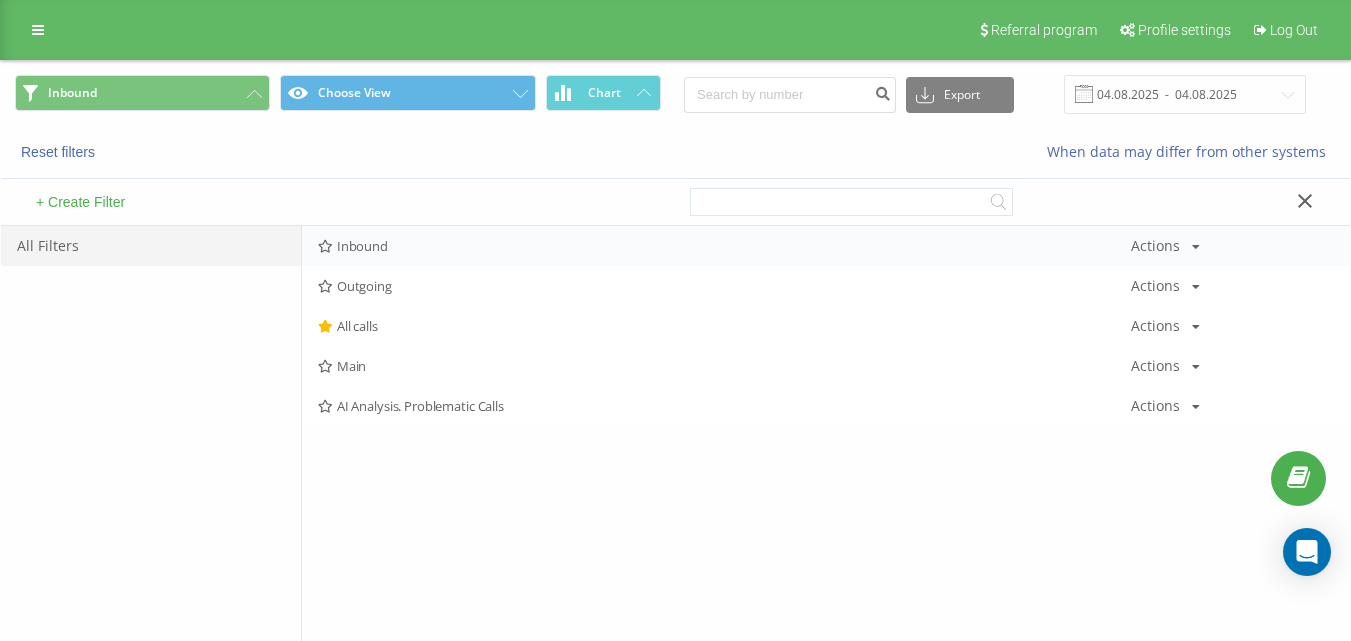 click on "Inbound" at bounding box center [724, 246] 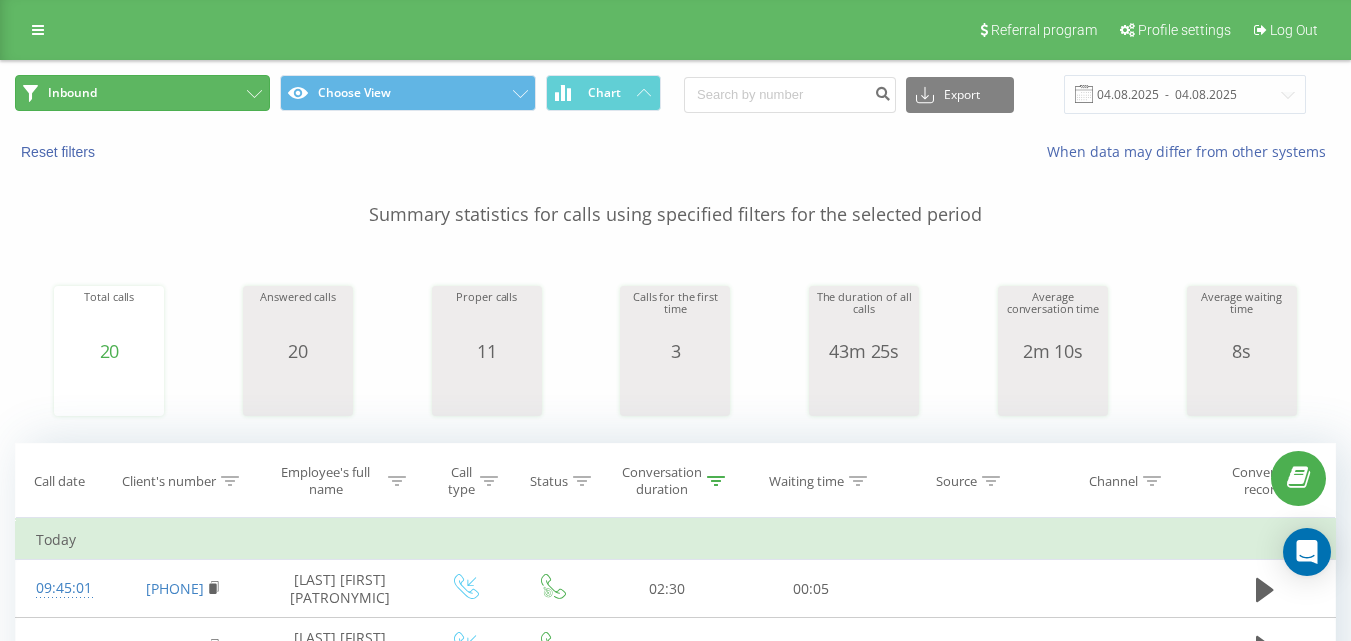 click on "Inbound" at bounding box center [142, 93] 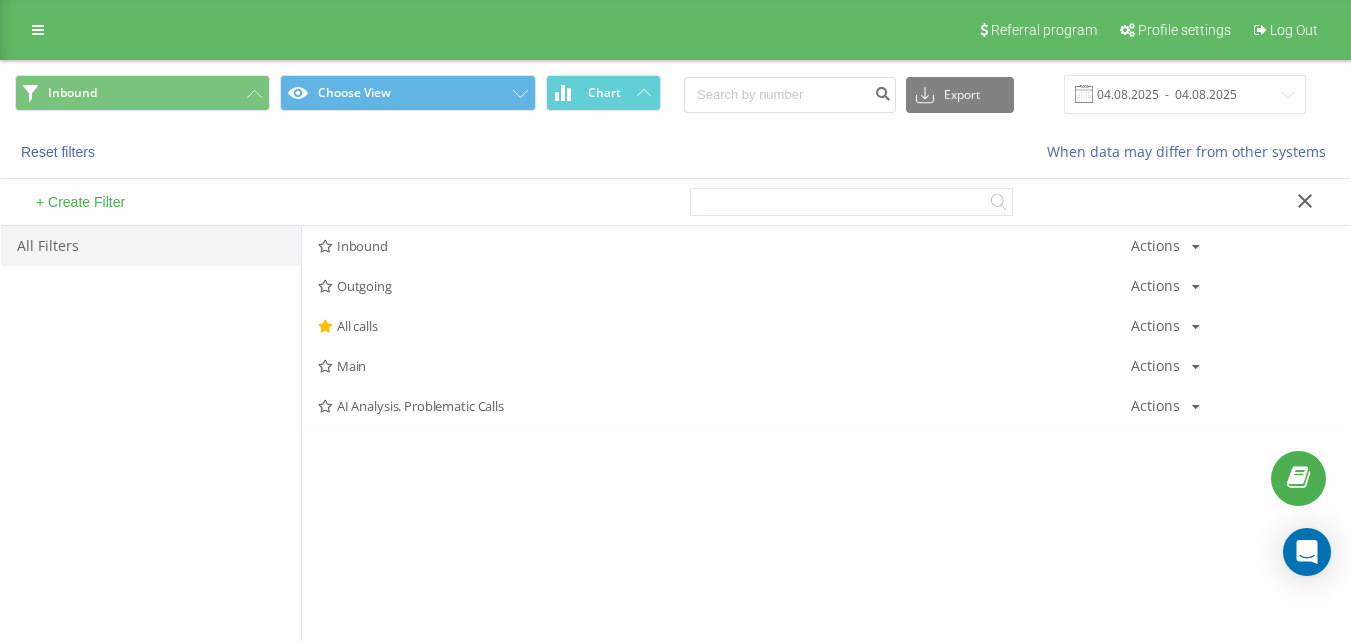 click on "Outgoing" at bounding box center [724, 286] 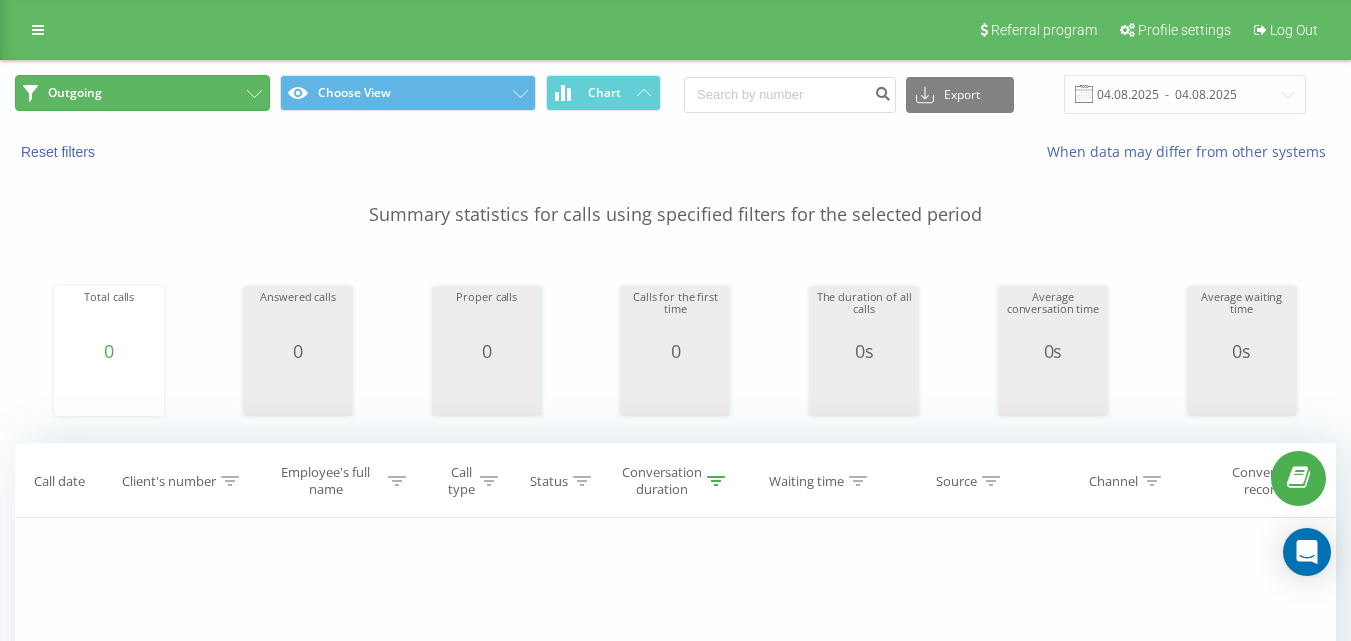 click on "Outgoing" at bounding box center (142, 93) 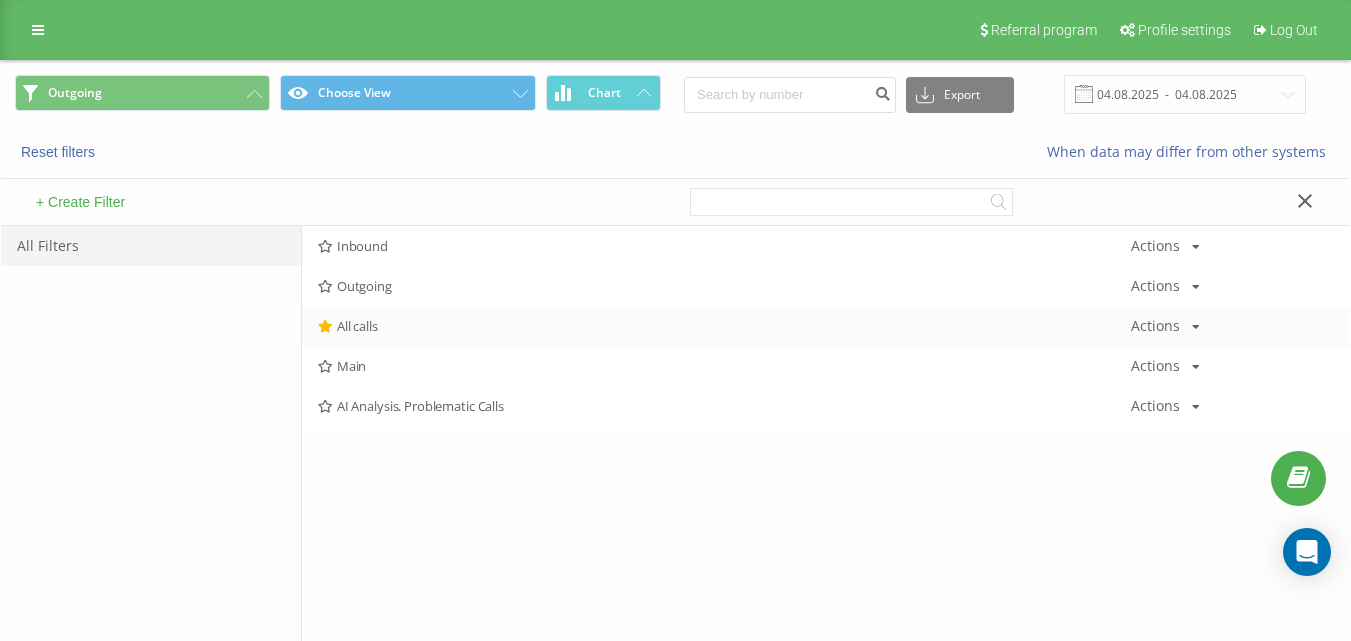 click on "All calls Actions Edit Copy Delete Default Share" at bounding box center (826, 326) 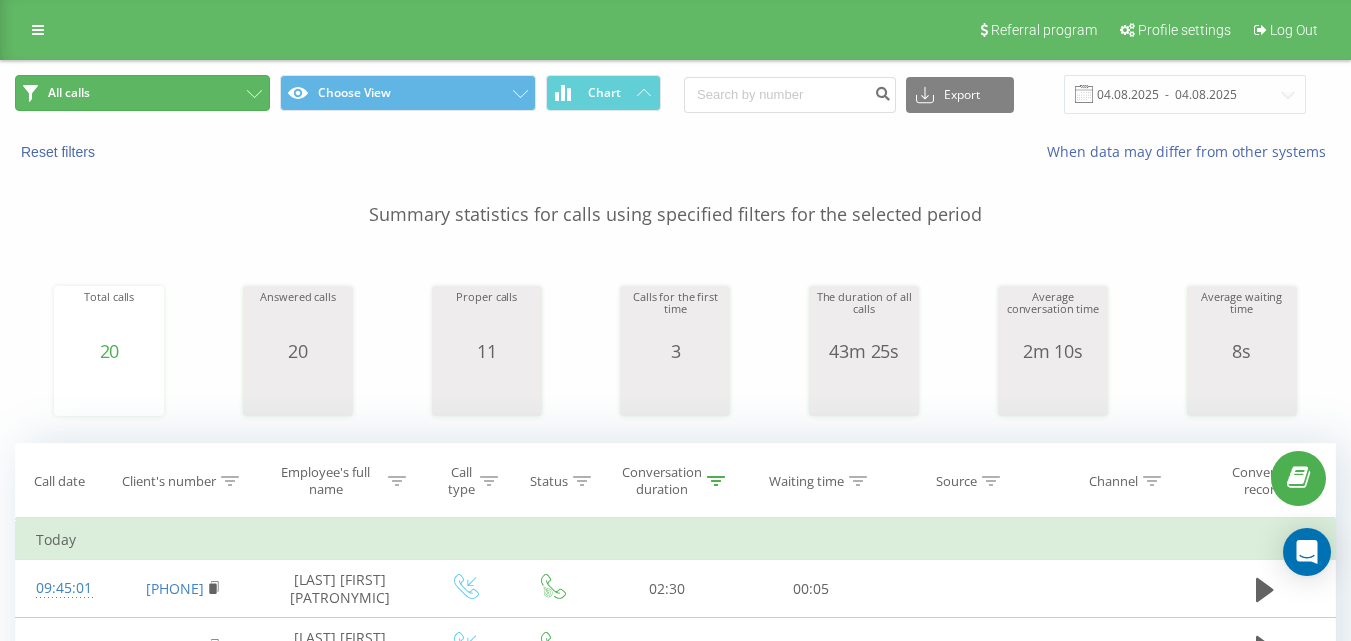click on "All calls" at bounding box center [142, 93] 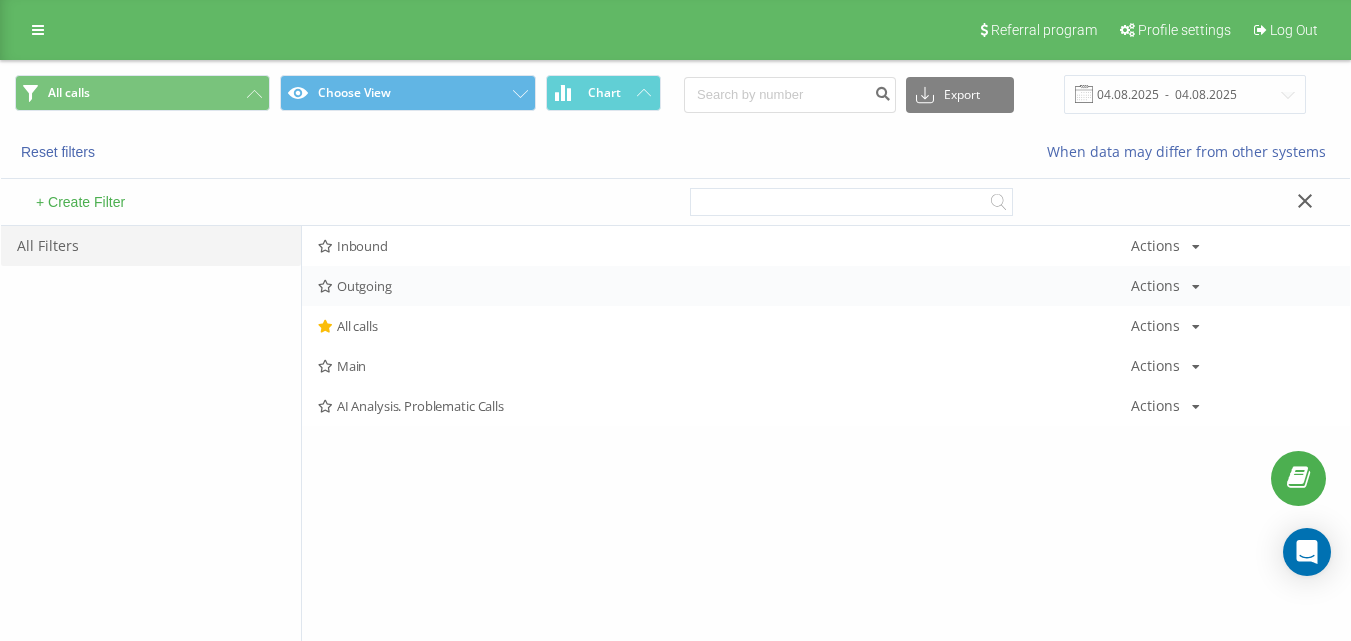 click on "Outgoing" at bounding box center [724, 286] 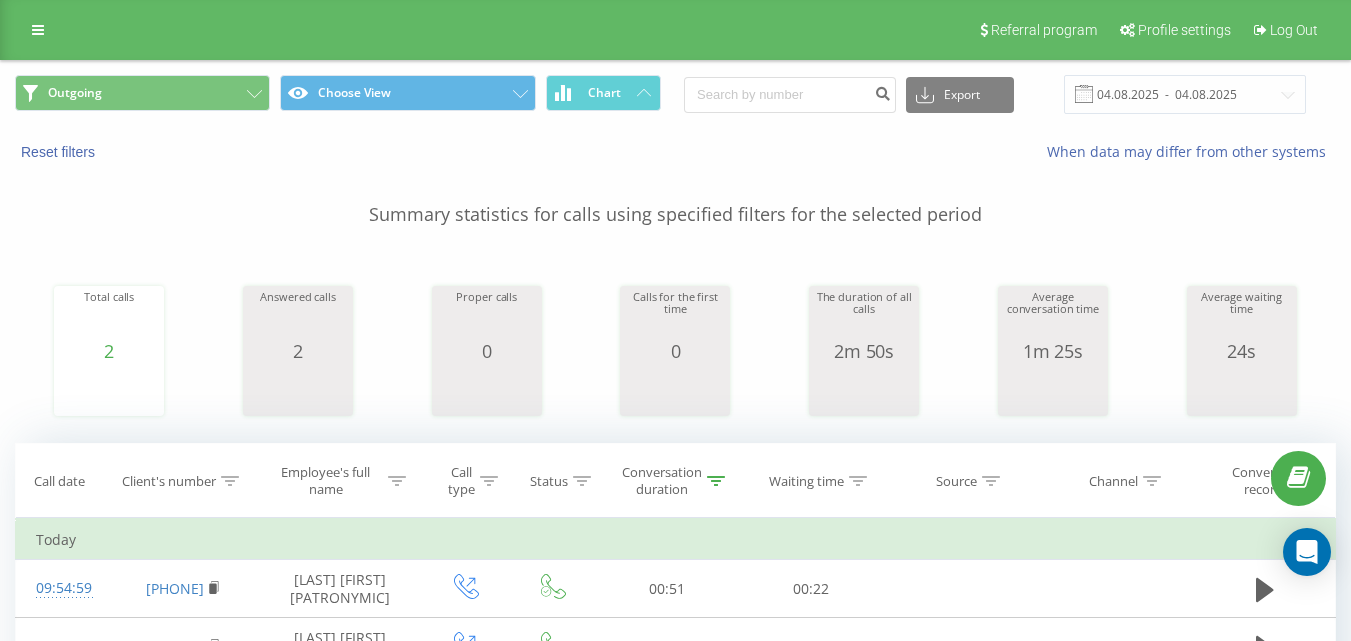 click on "Outgoing Choose View Chart Export .csv .xls .xlsx [DATE]  -  [DATE]" at bounding box center [675, 94] 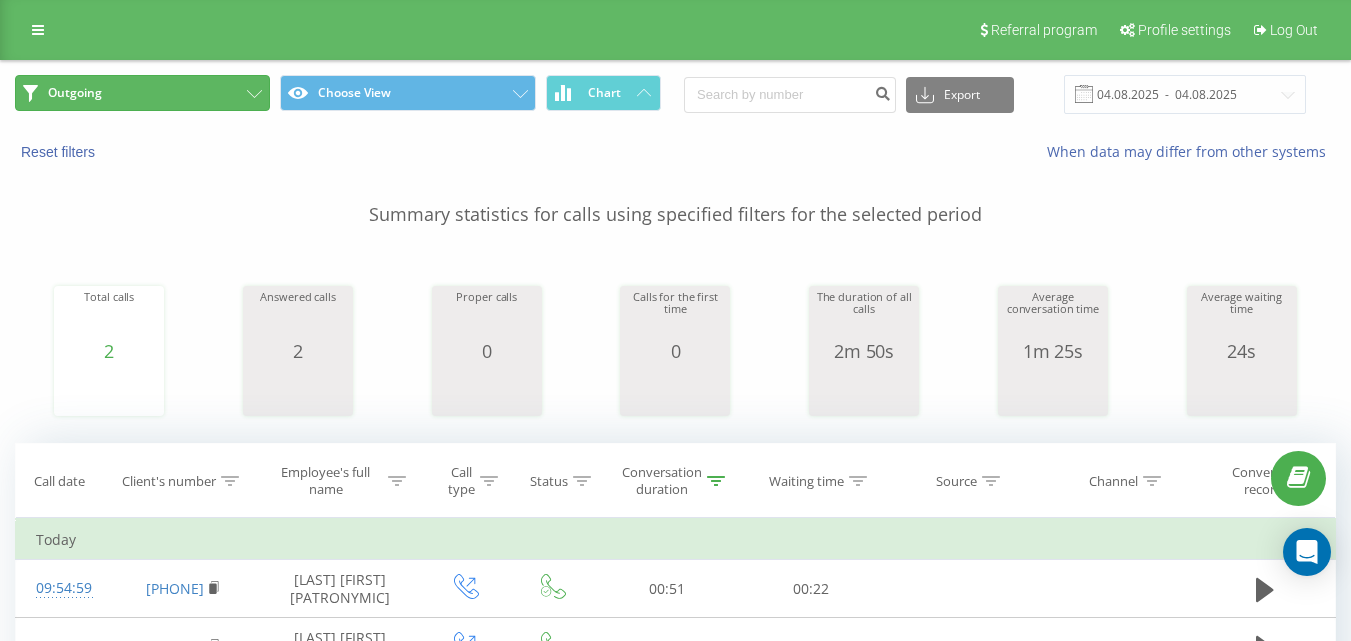 click on "Outgoing" at bounding box center [142, 93] 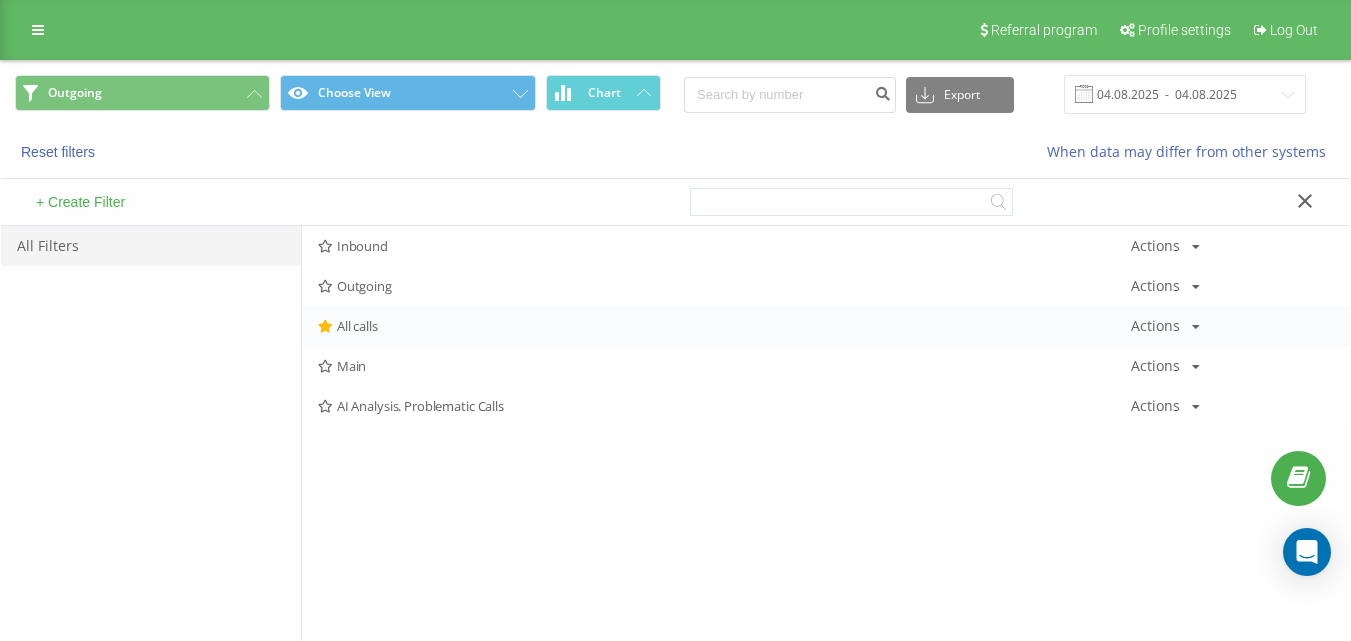 click on "All calls" at bounding box center [724, 326] 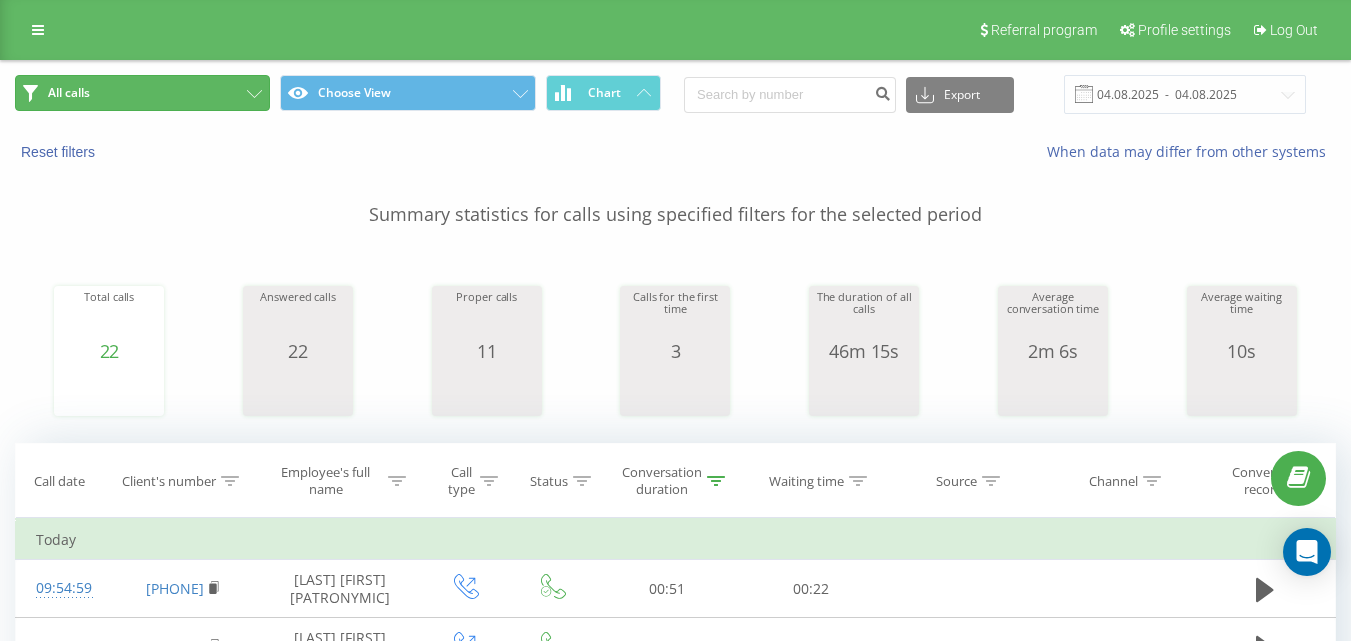 click on "All calls" at bounding box center (142, 93) 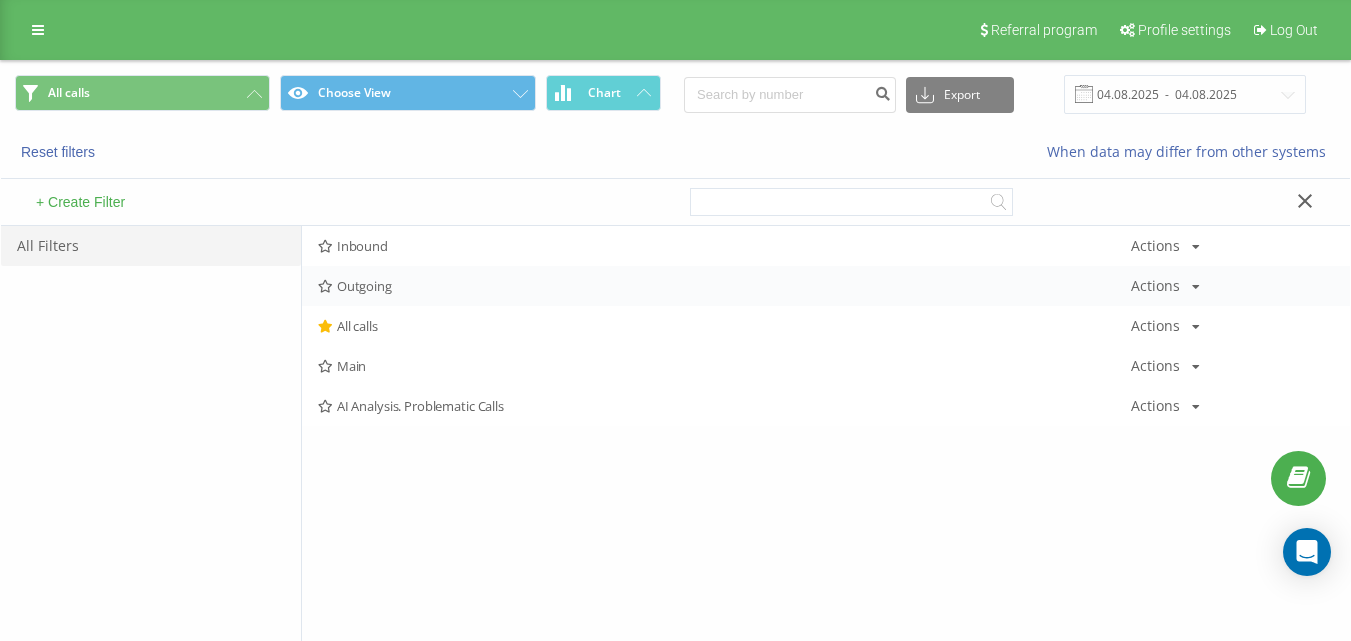 click on "Outgoing" at bounding box center (724, 286) 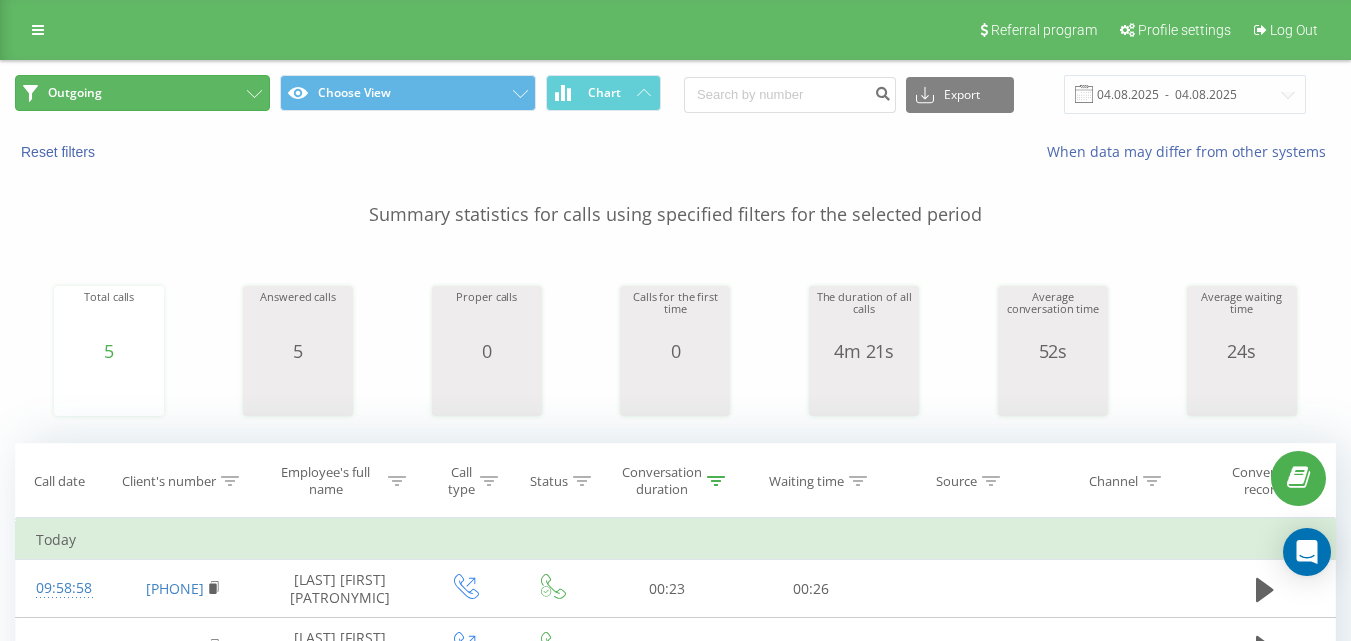 click on "Outgoing" at bounding box center [142, 93] 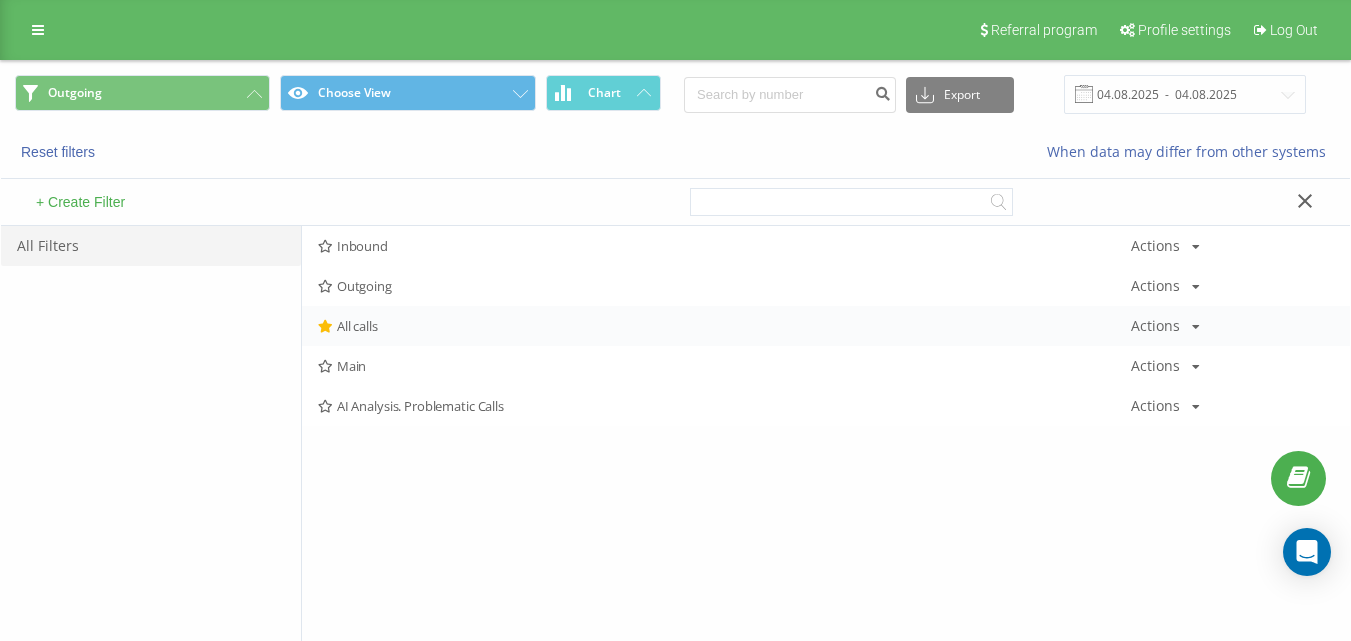 click on "All calls" at bounding box center (724, 326) 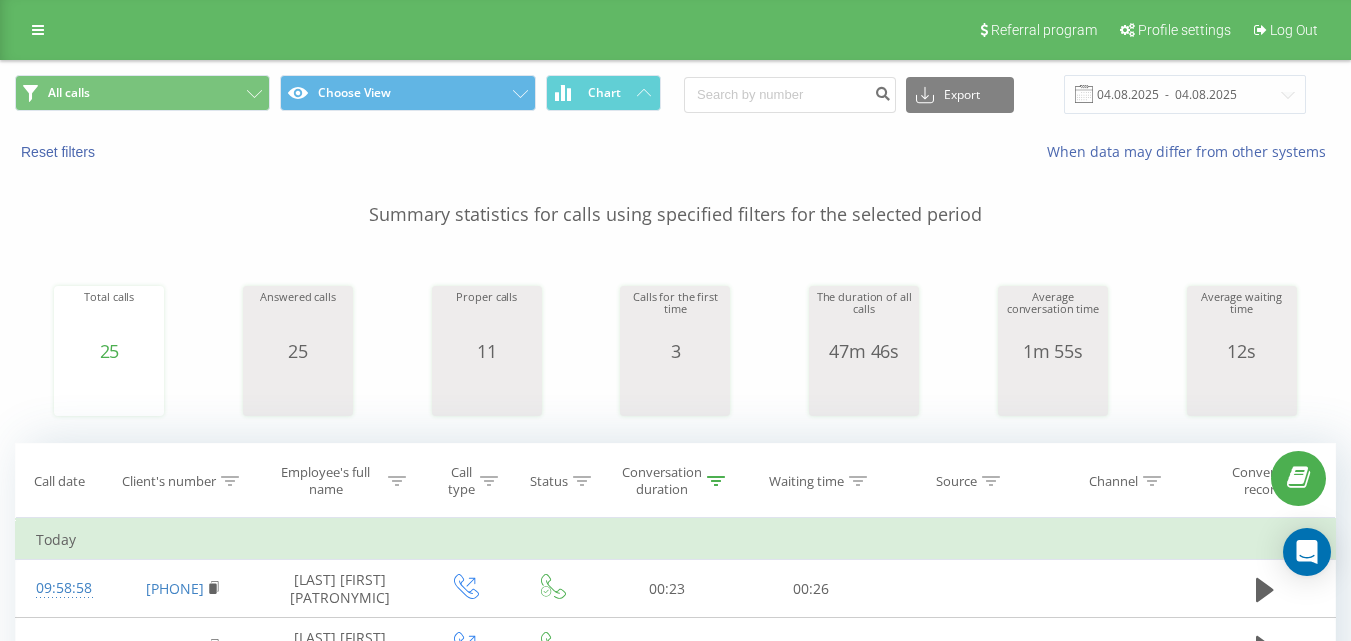 click on "All calls Choose View Chart" at bounding box center (338, 94) 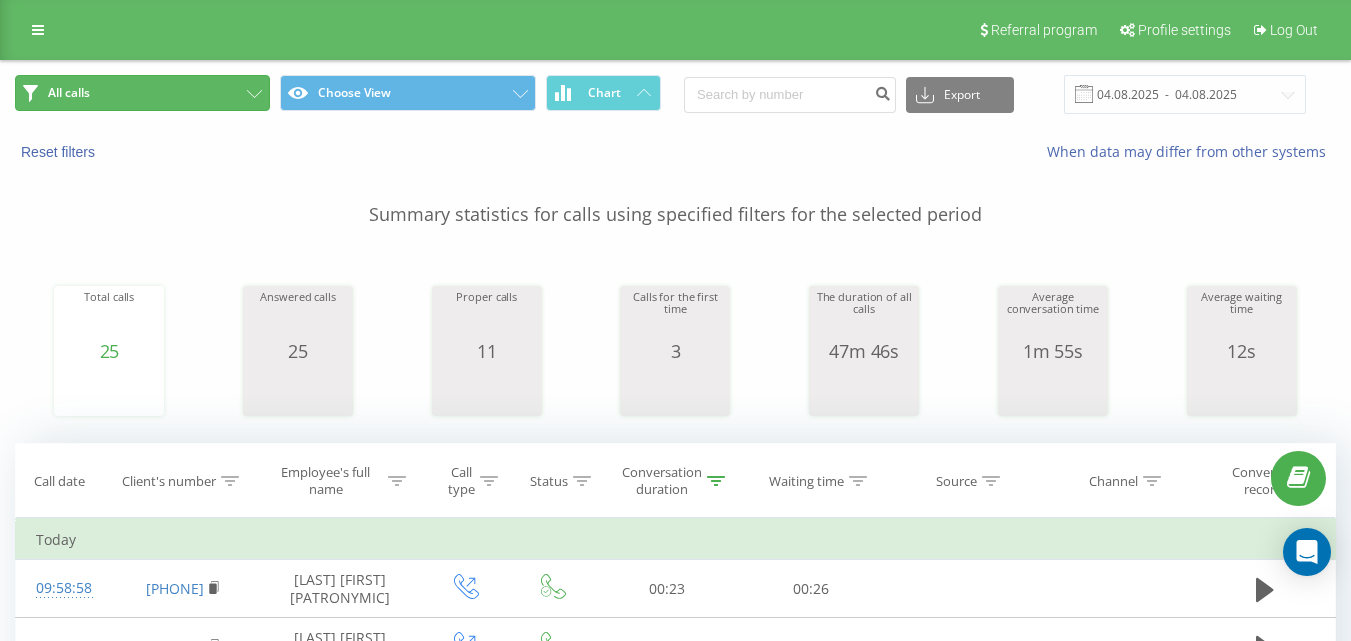 click on "All calls" at bounding box center (142, 93) 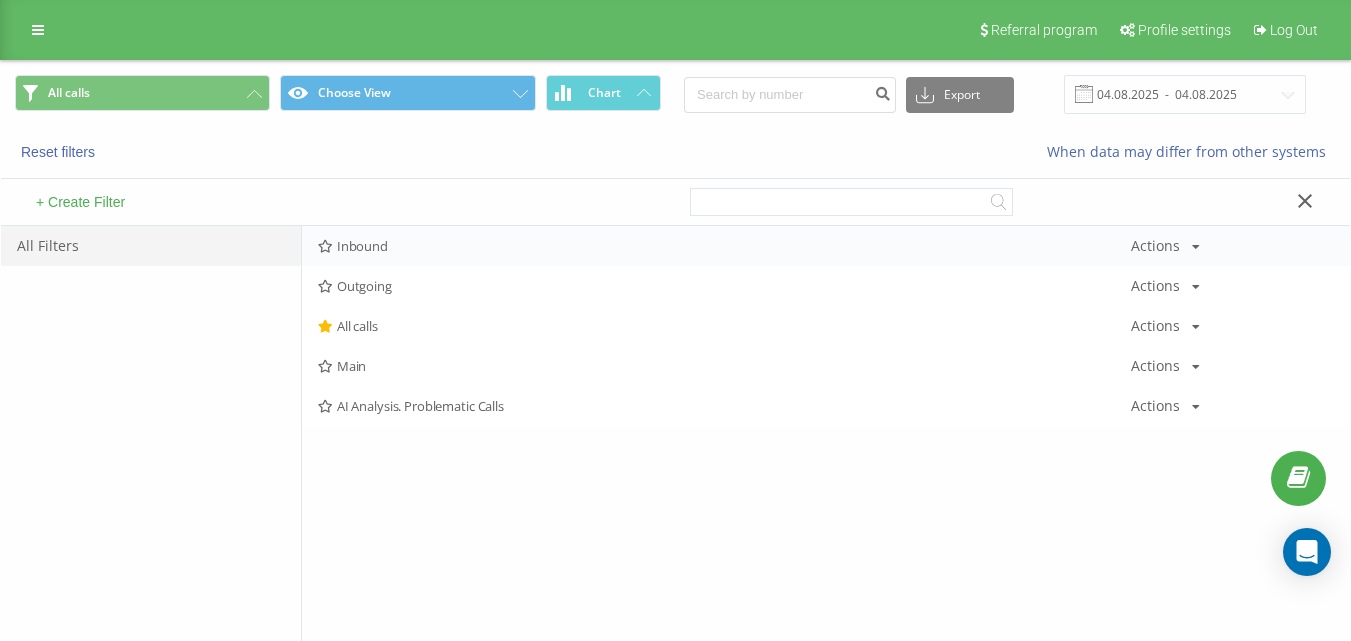 click on "Inbound Actions Edit Copy Delete Default Share" at bounding box center (826, 246) 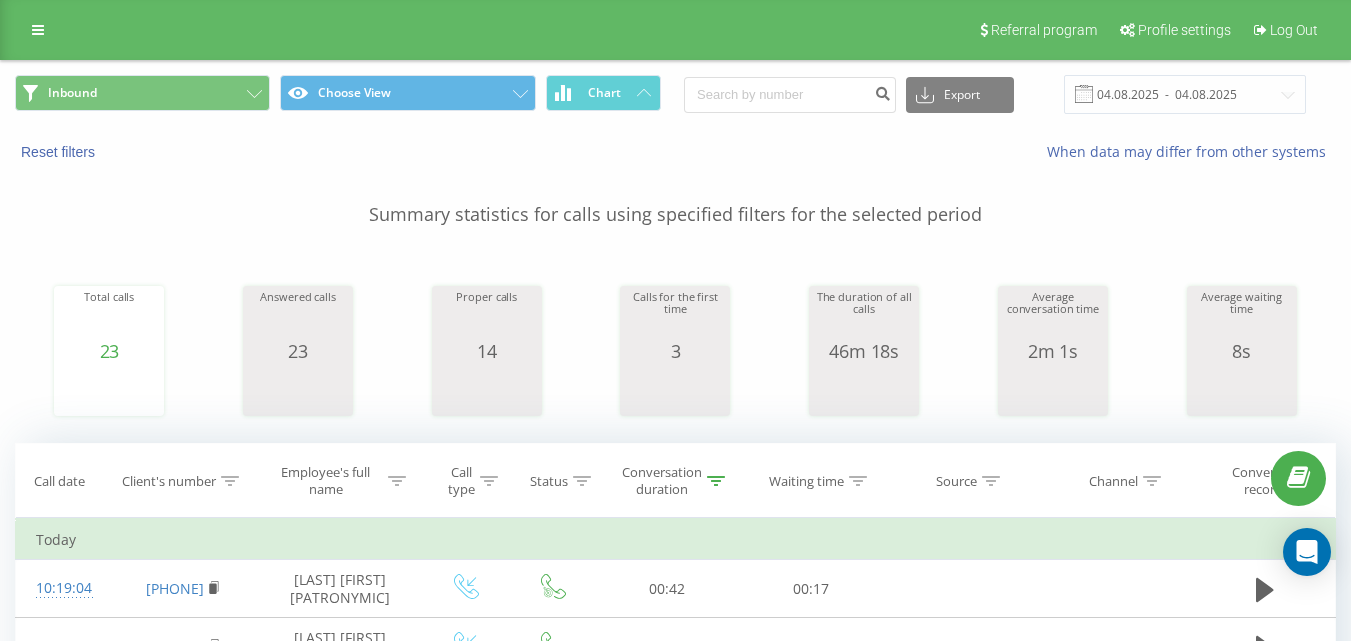 click on "Inbound Choose View Chart" at bounding box center [338, 94] 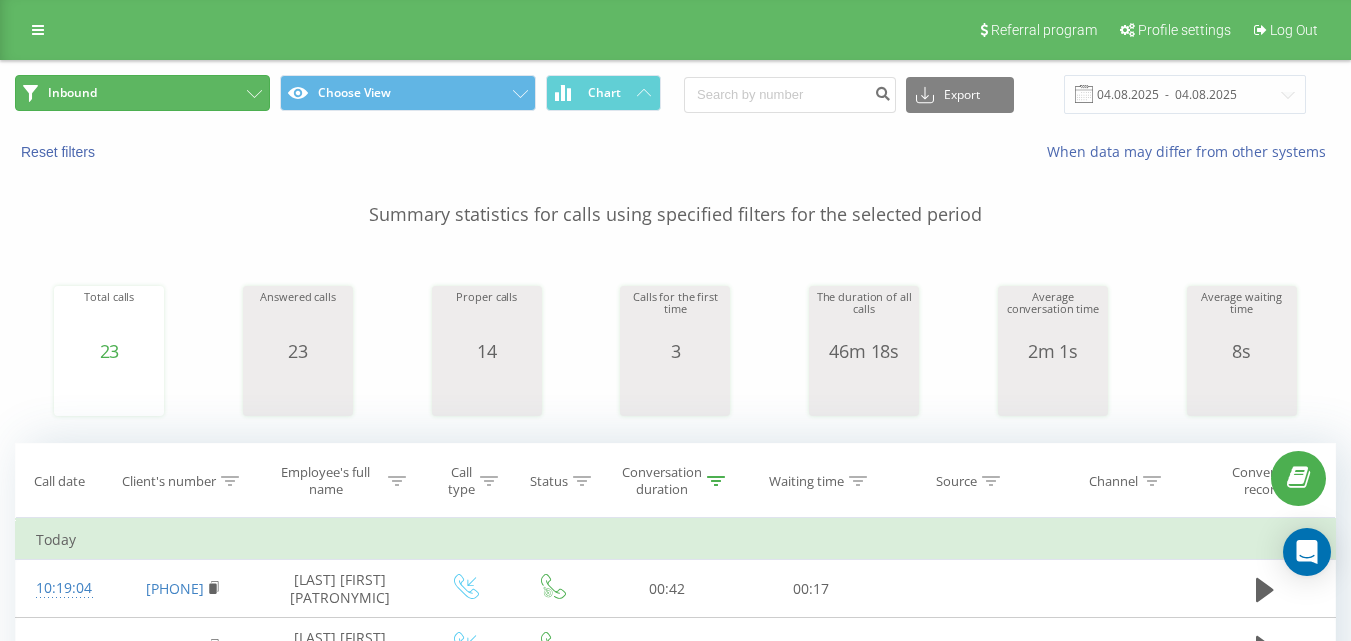 click on "Inbound" at bounding box center (142, 93) 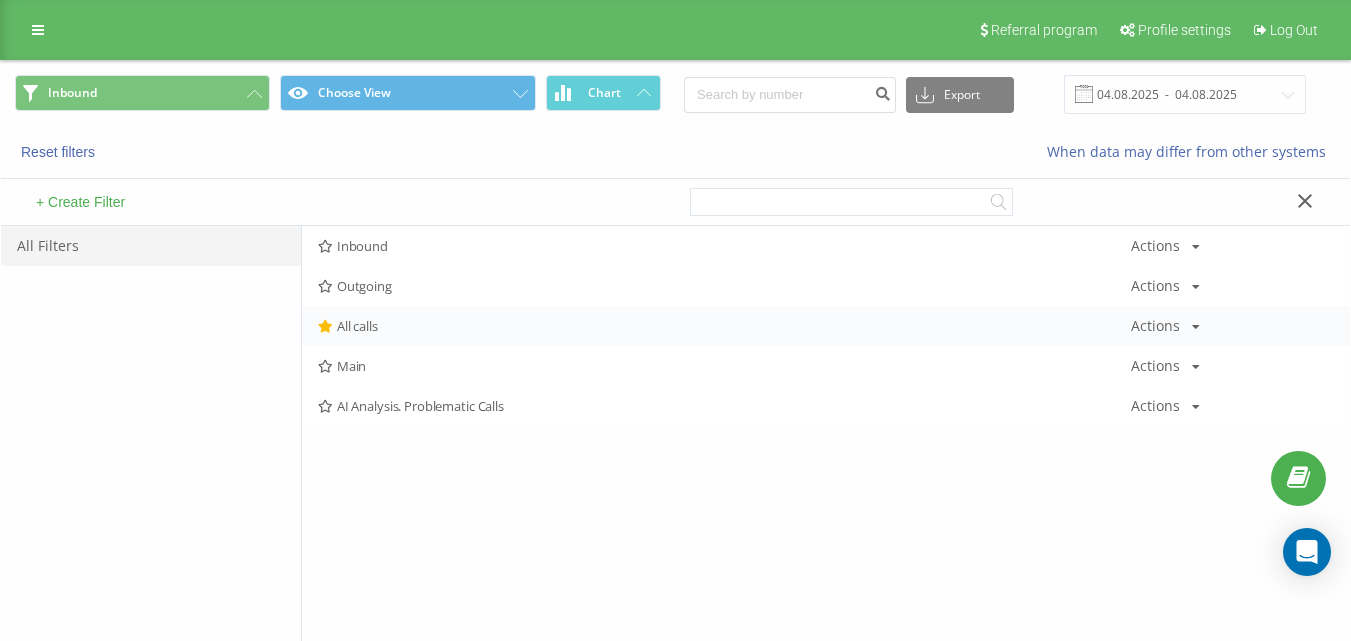 click on "All calls" at bounding box center [724, 326] 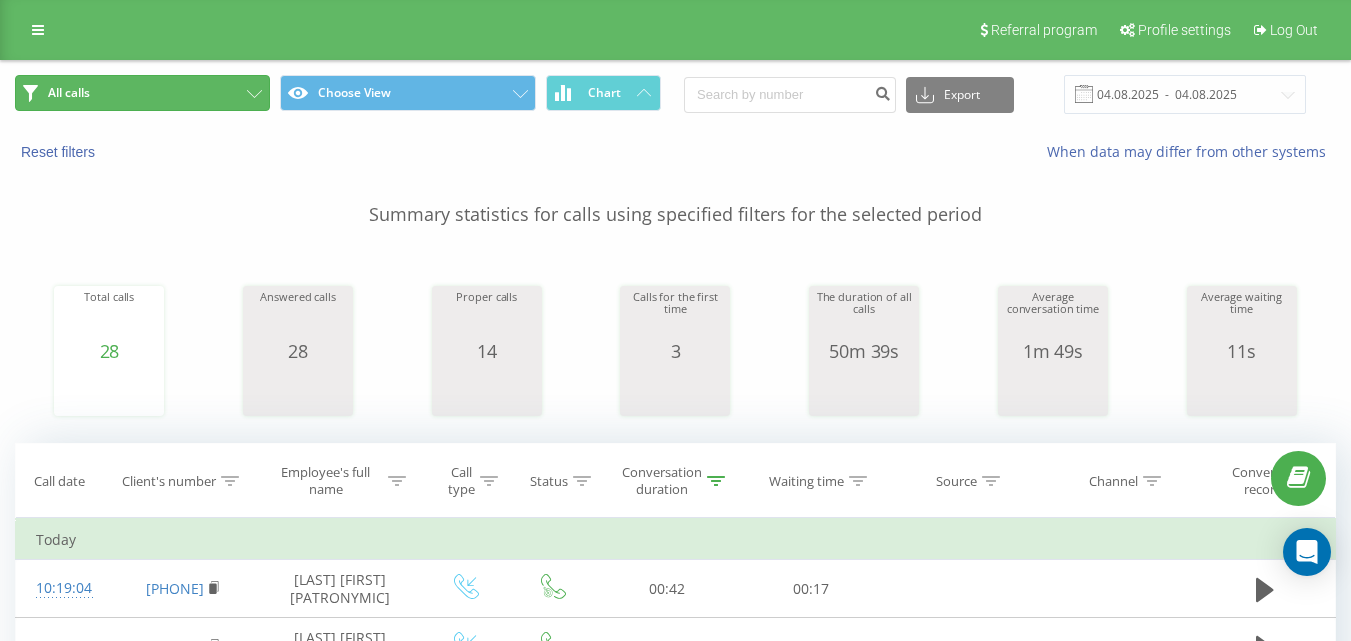 click on "All calls" at bounding box center (142, 93) 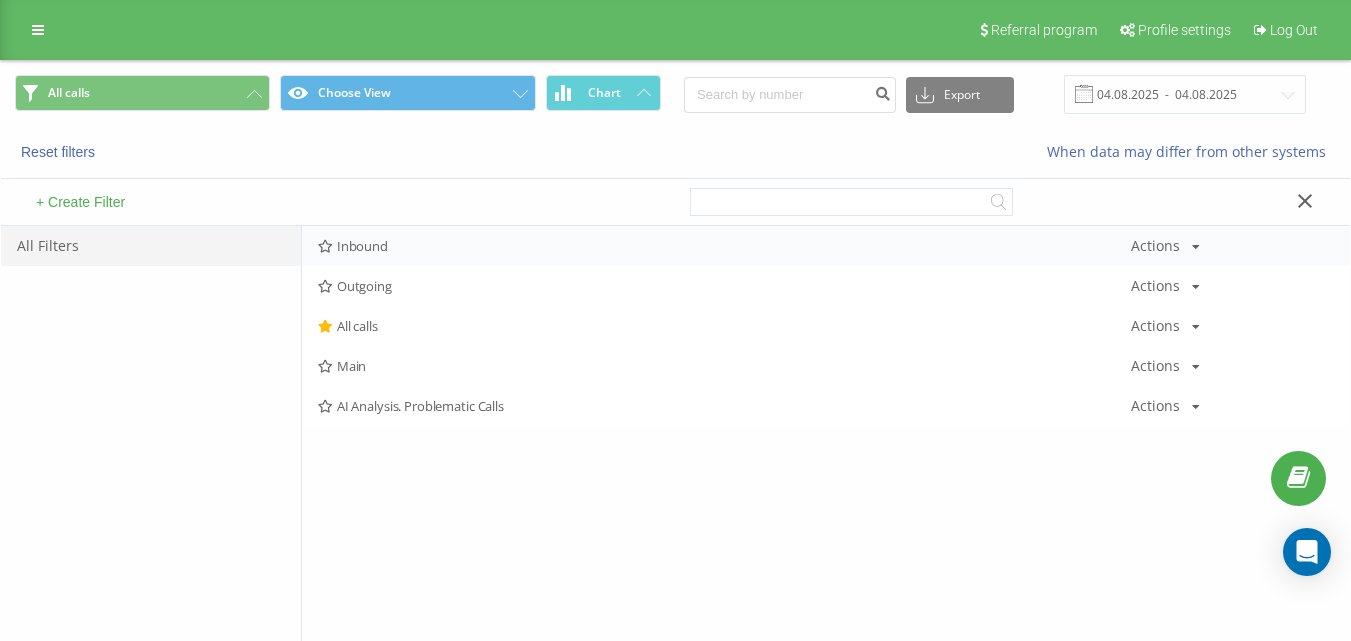 click on "Inbound" at bounding box center (724, 246) 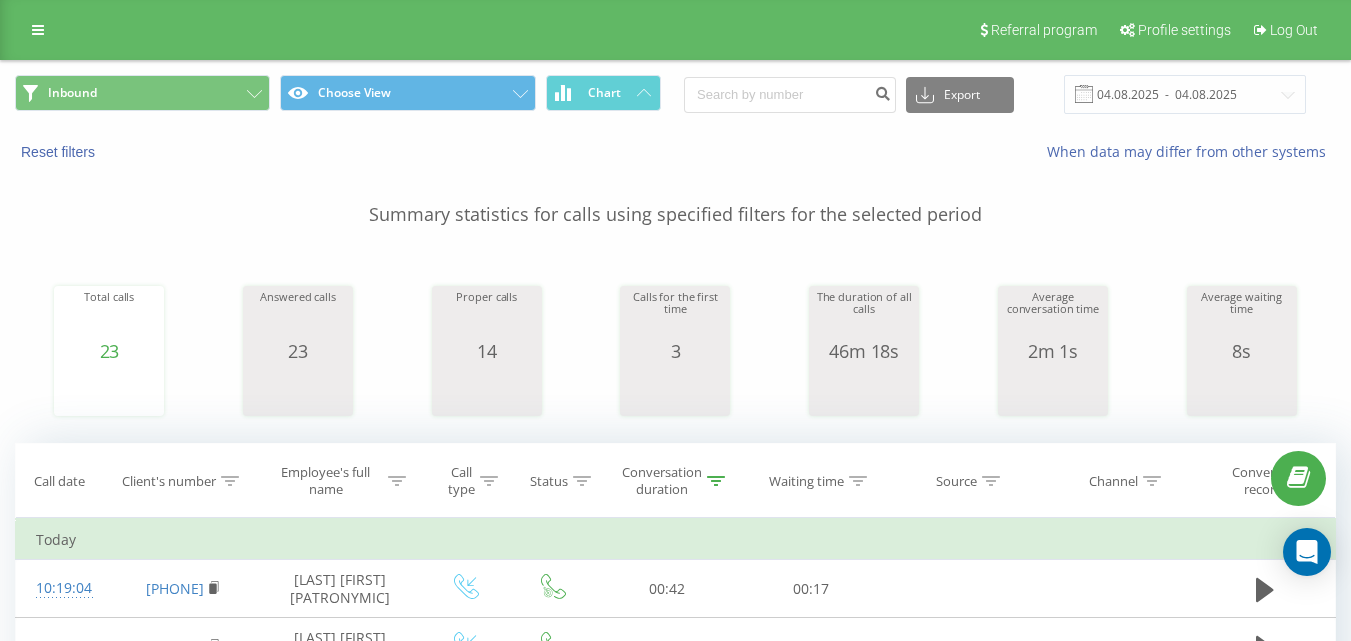 click on "Inbound Choose View Chart Export .csv .xls .xlsx [DATE]  -  [DATE]" at bounding box center [675, 94] 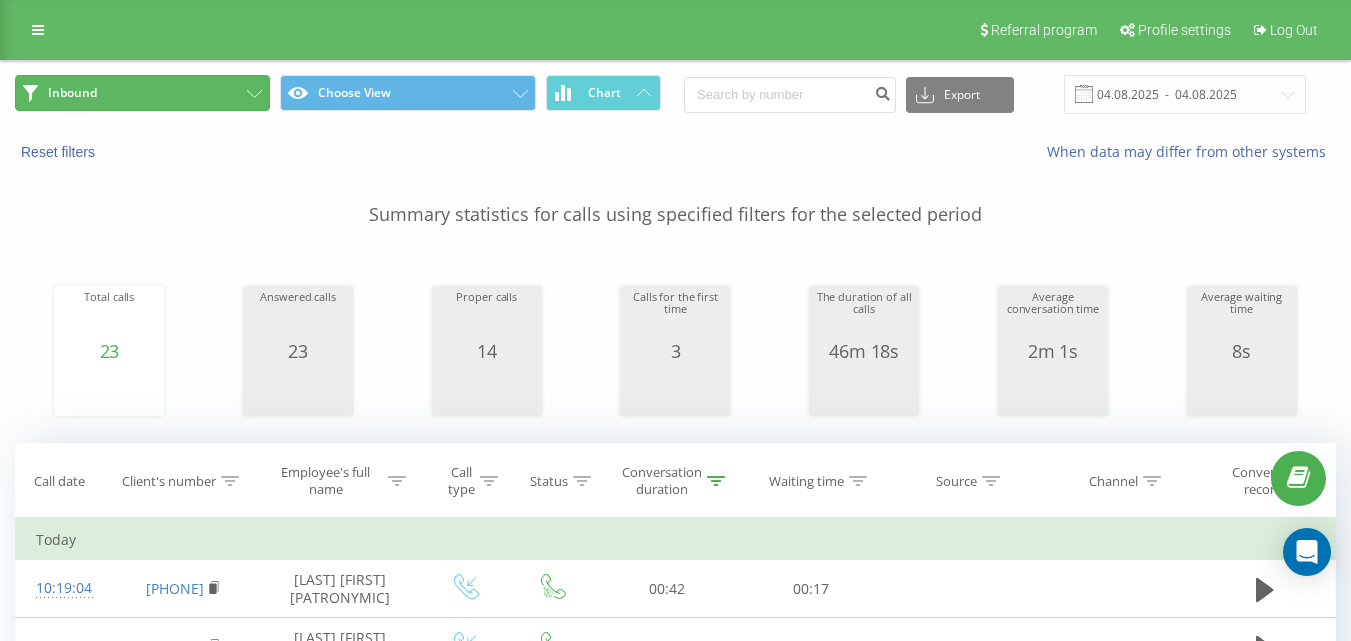 click on "Inbound" at bounding box center (142, 93) 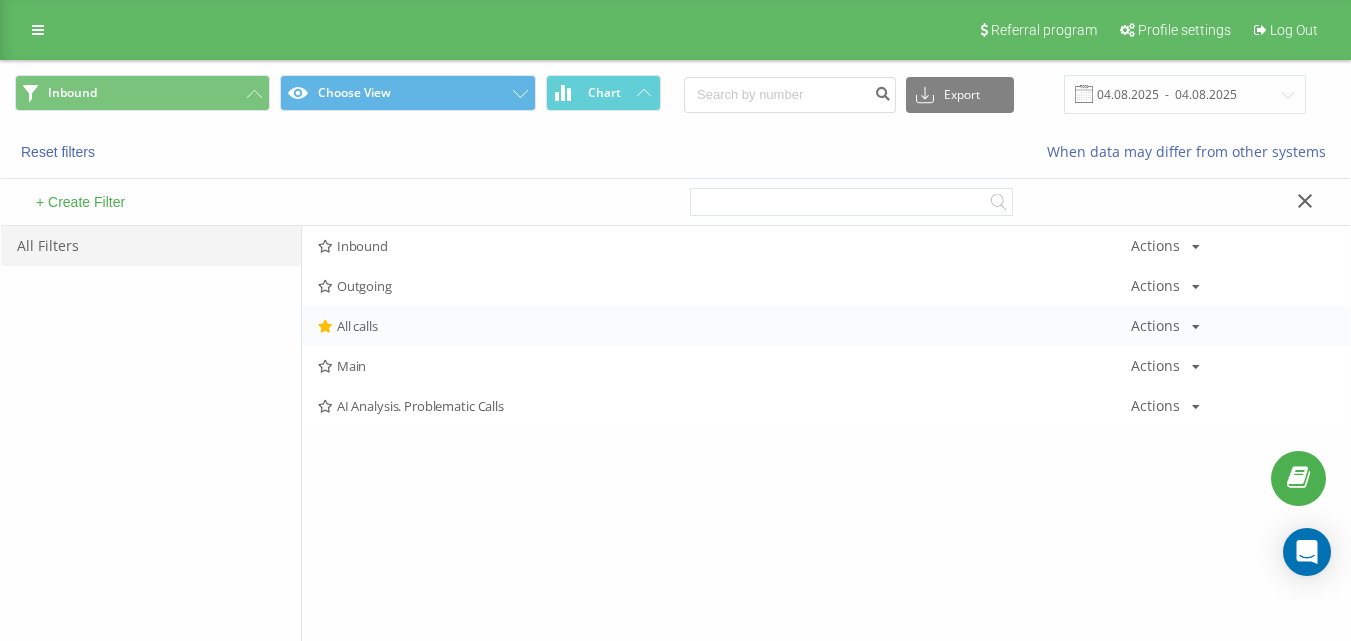 click on "All calls Actions Edit Copy Delete Default Share" at bounding box center (826, 326) 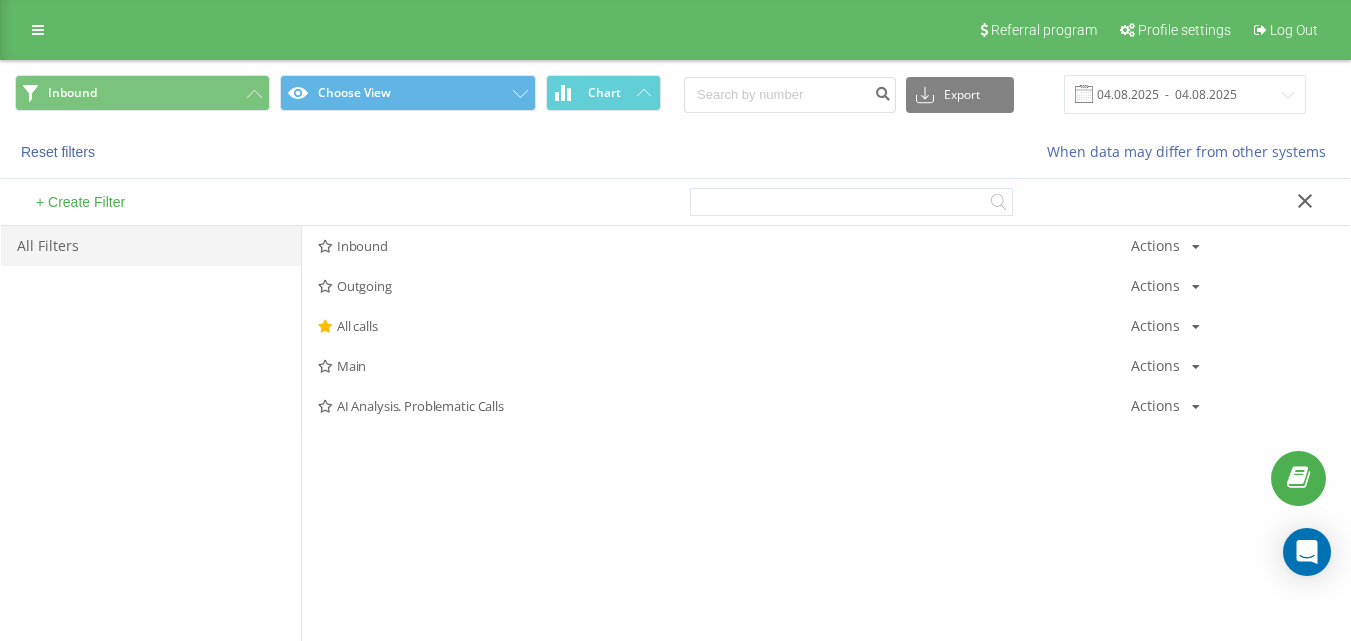 click on "All calls" at bounding box center (724, 326) 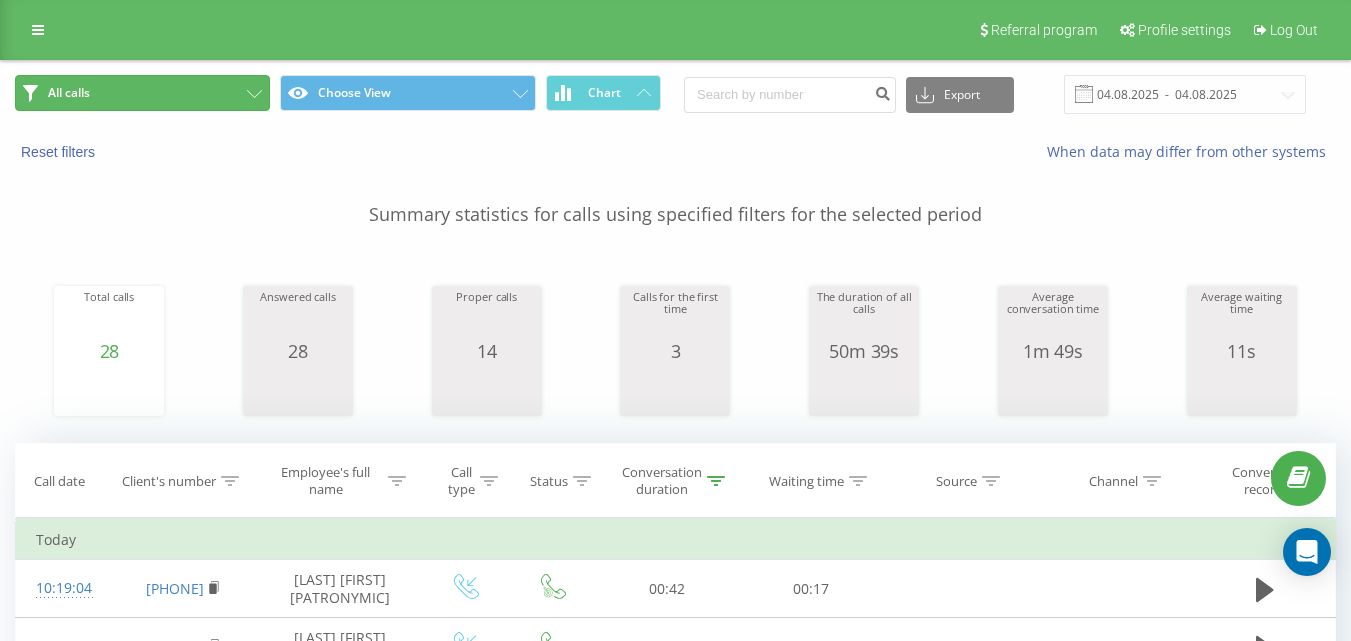 click on "All calls" at bounding box center (142, 93) 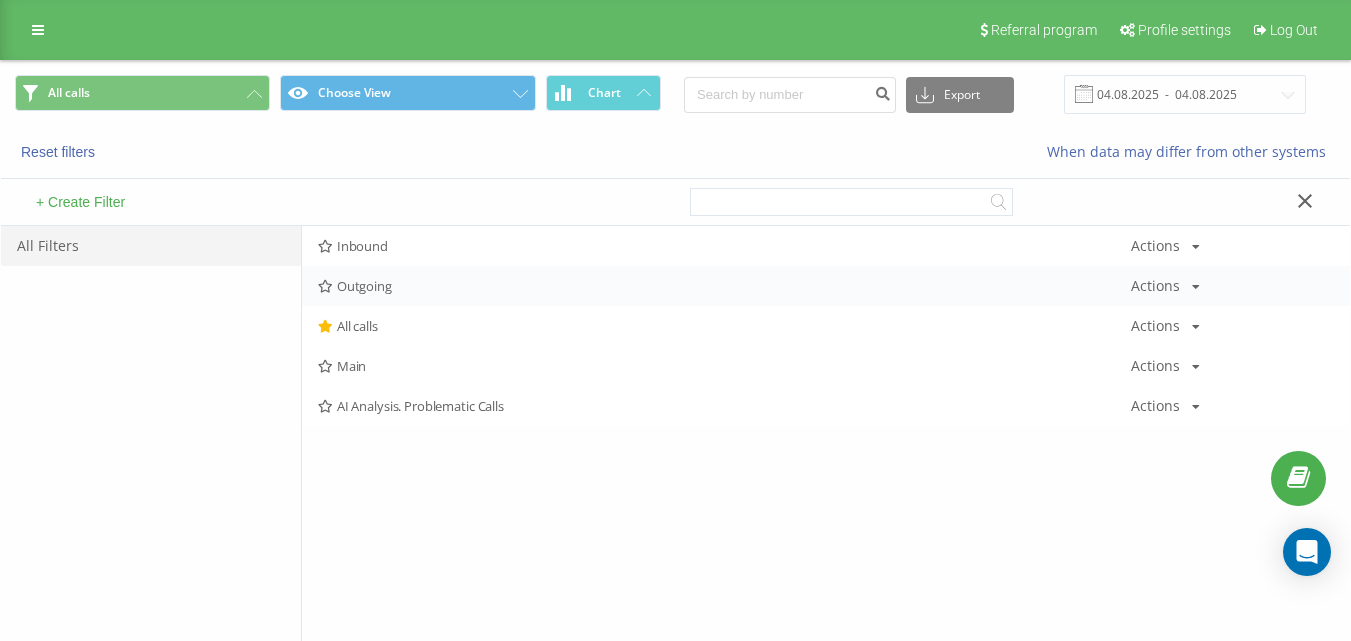 click on "Outgoing" at bounding box center (724, 286) 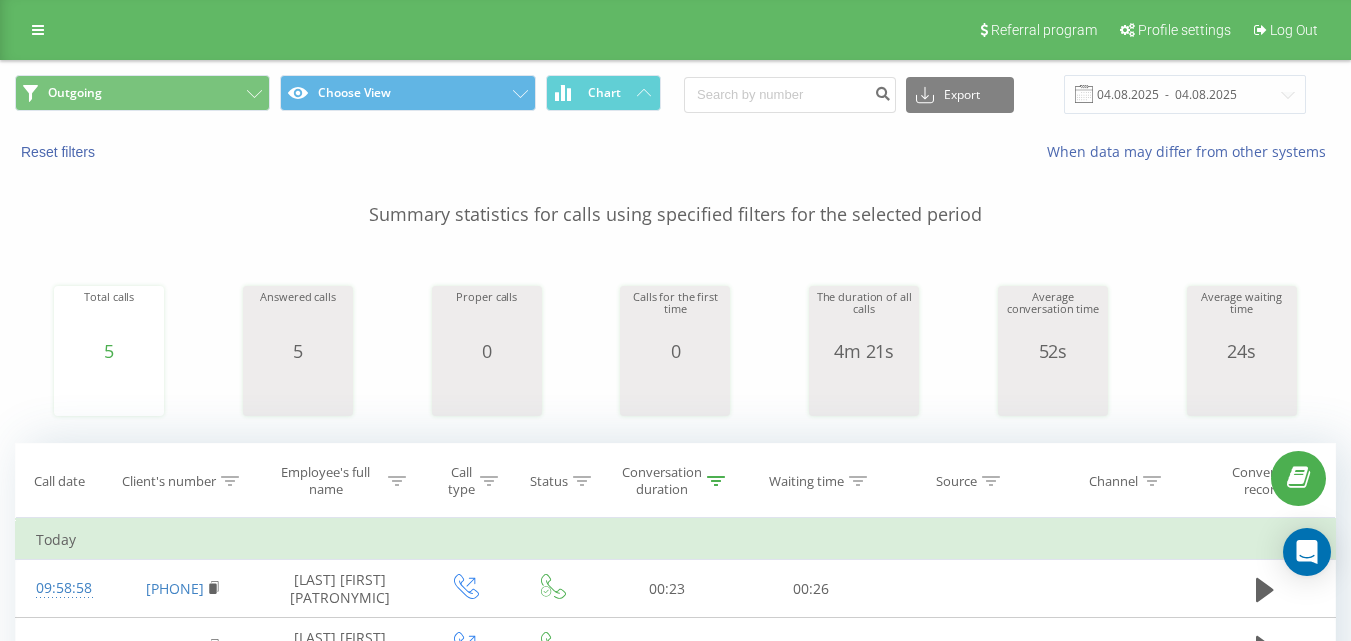 click on "Outgoing Choose View Chart Export .csv .xls .xlsx [DATE]  -  [DATE]" at bounding box center (675, 94) 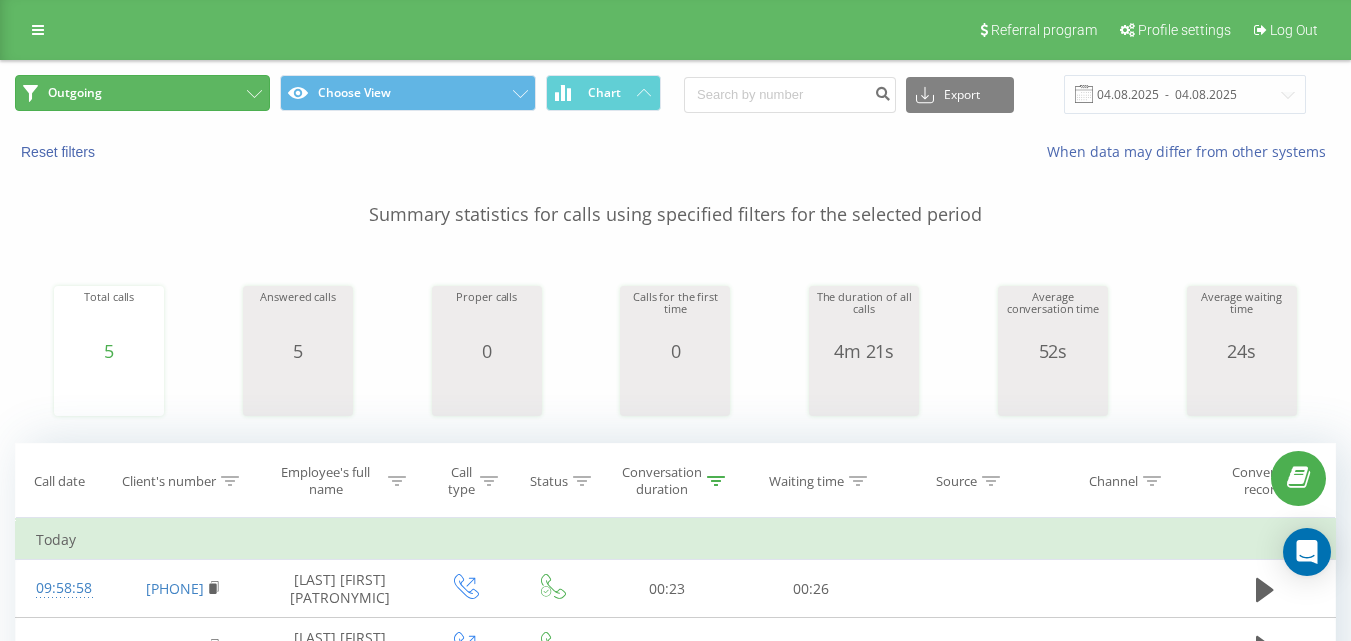 click on "Outgoing" at bounding box center (142, 93) 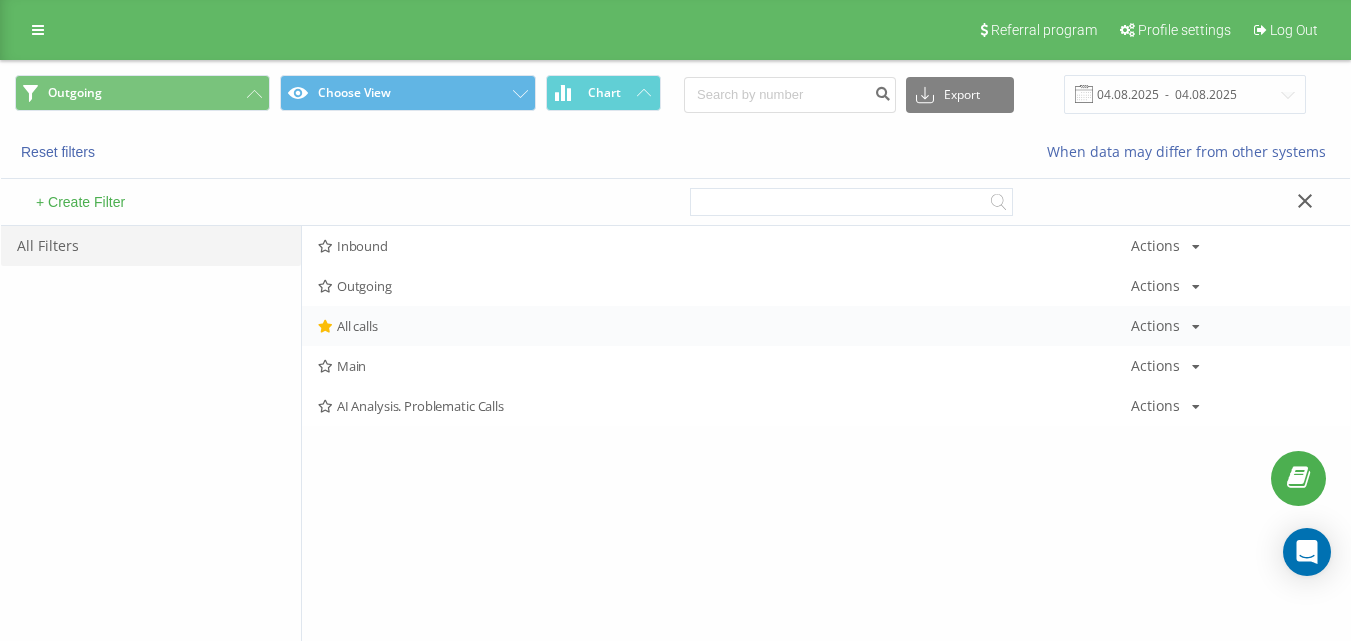 click on "All calls" at bounding box center (724, 326) 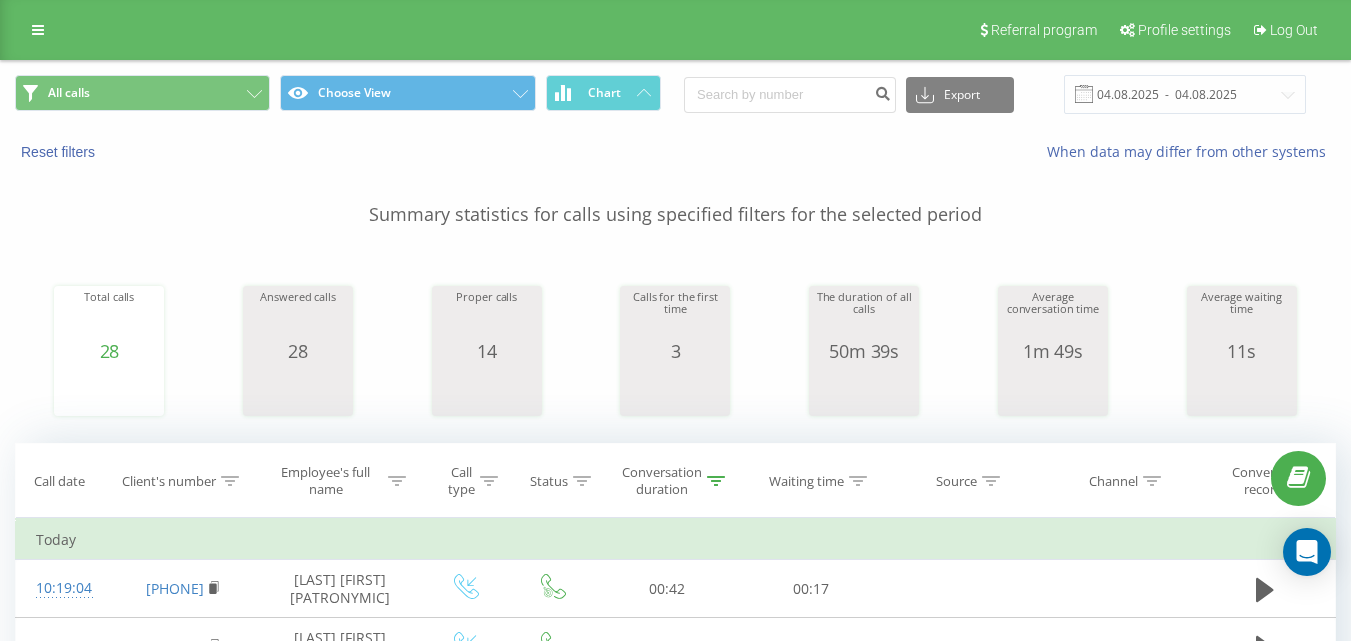 click on "All calls Choose View Chart Export .csv .xls .xlsx [DATE]  -  [DATE]" at bounding box center [675, 94] 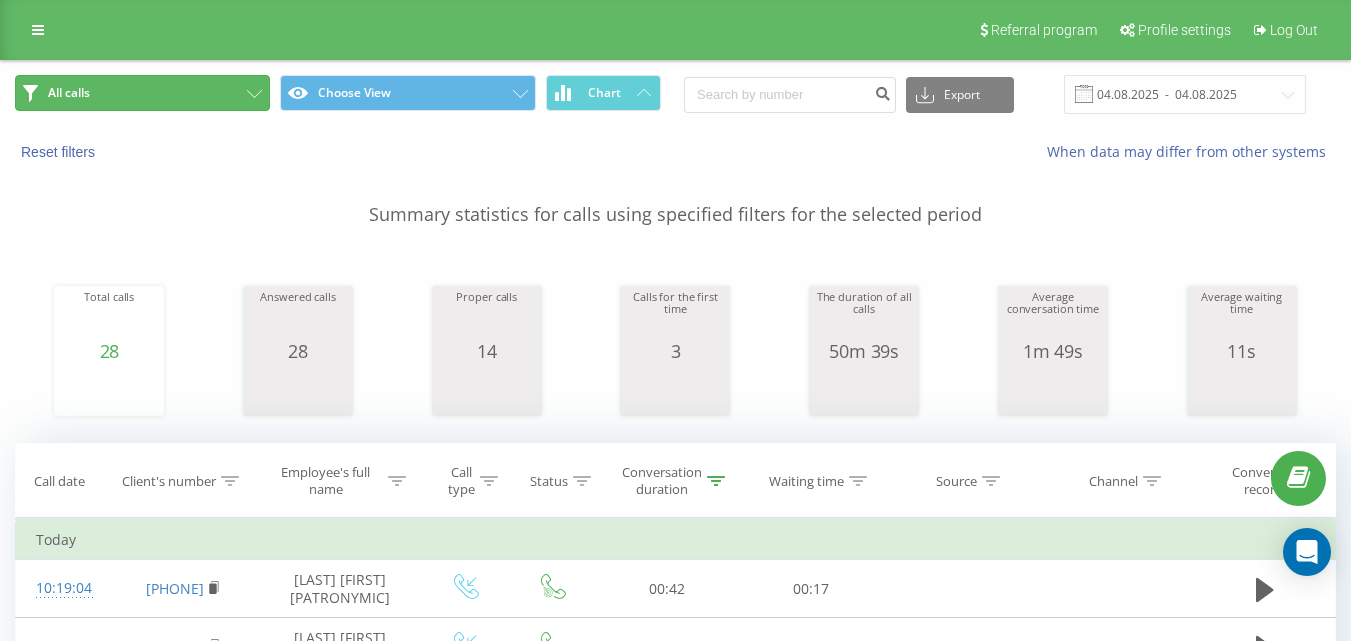 click on "All calls" at bounding box center [142, 93] 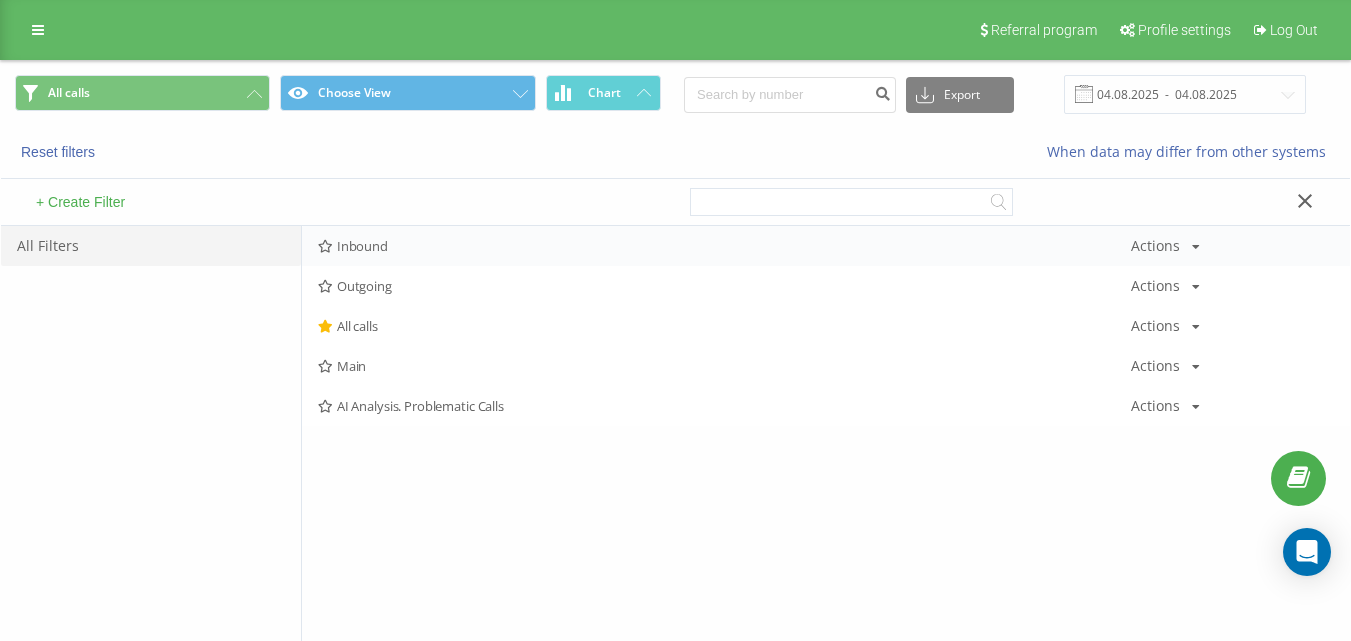 click on "Inbound Actions Edit Copy Delete Default Share" at bounding box center [826, 246] 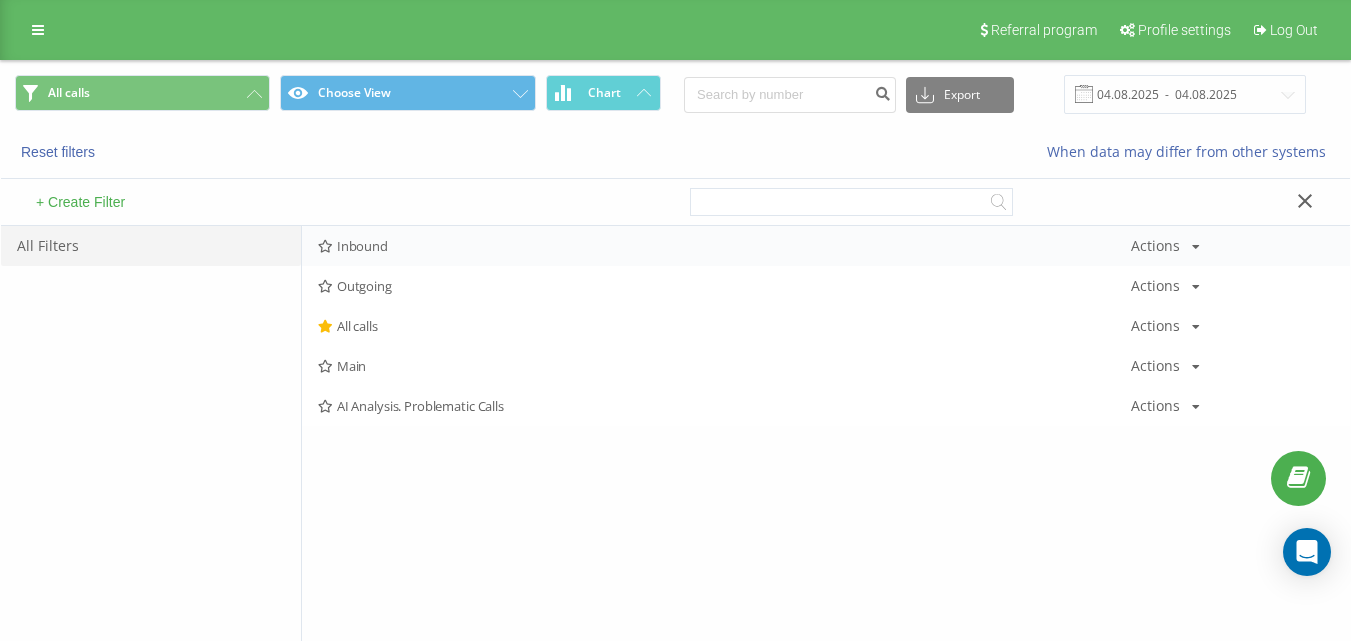 click on "Inbound Actions Edit Copy Delete Default Share" at bounding box center [826, 246] 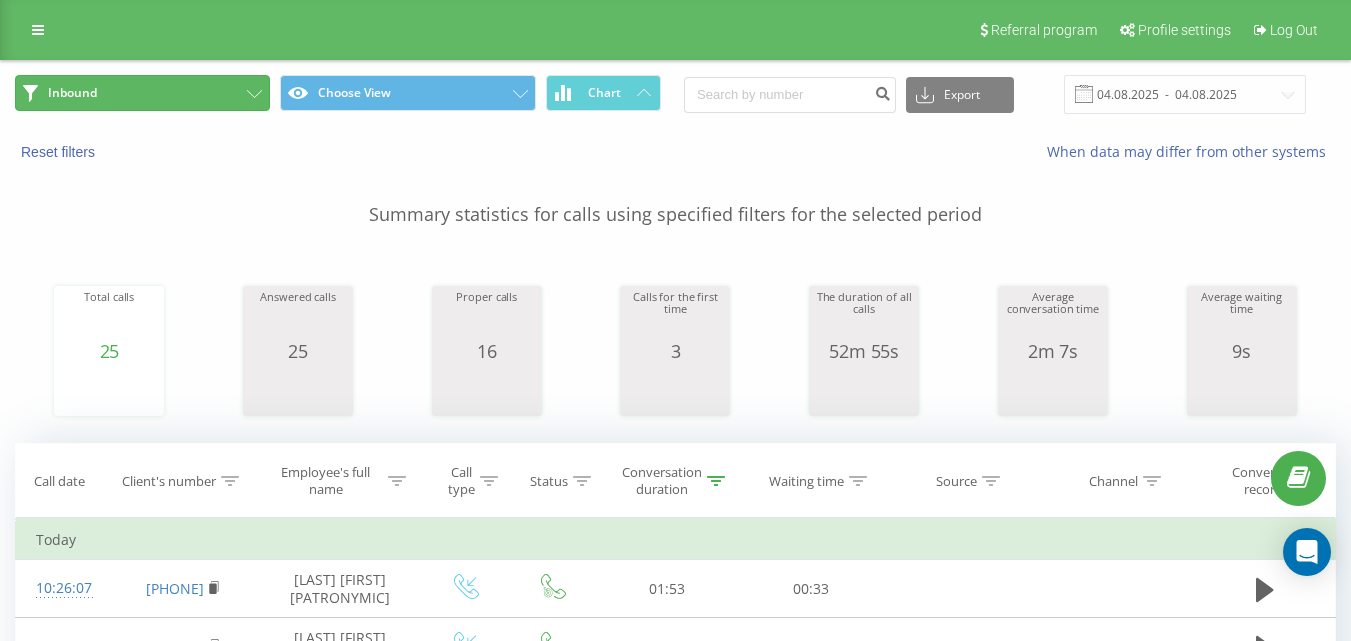 click on "Inbound" at bounding box center [142, 93] 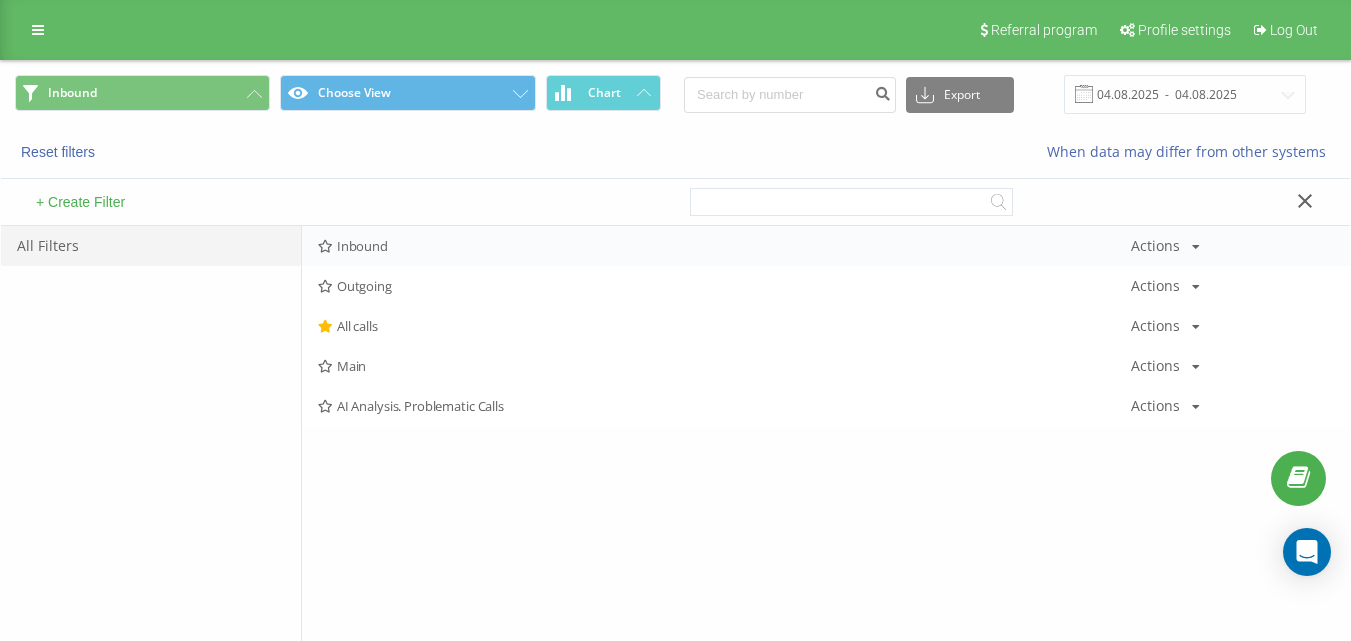 click on "Inbound" at bounding box center (724, 246) 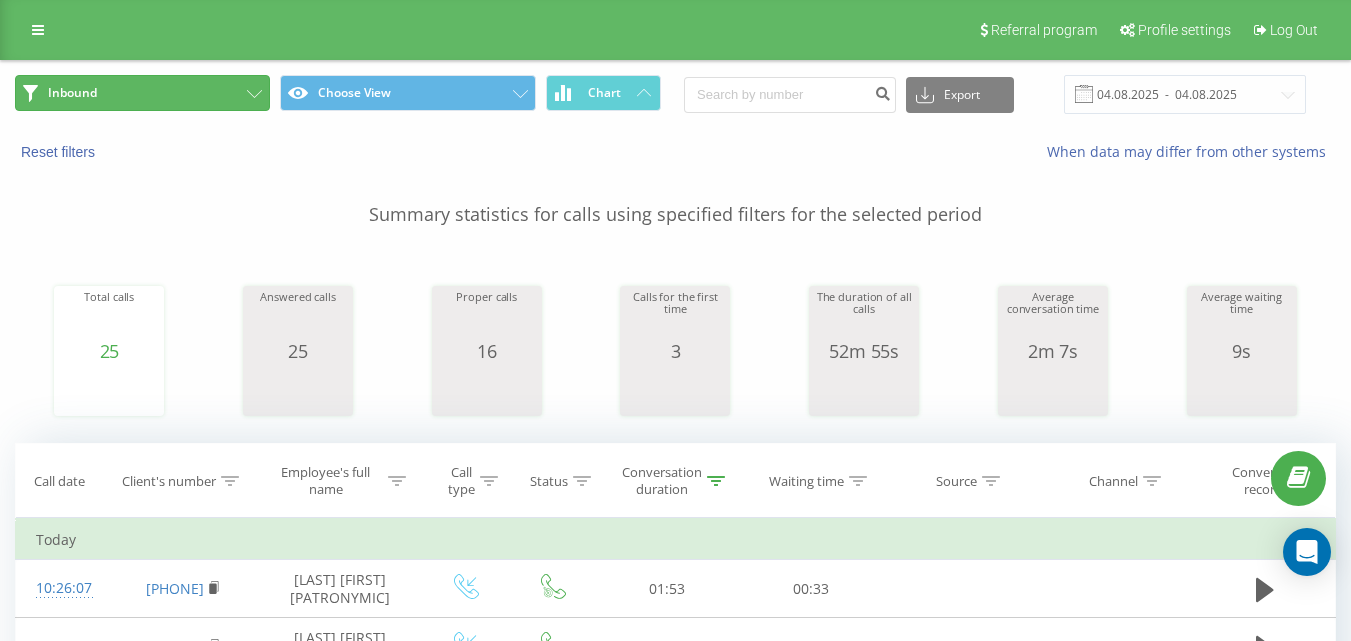 click on "Inbound" at bounding box center (142, 93) 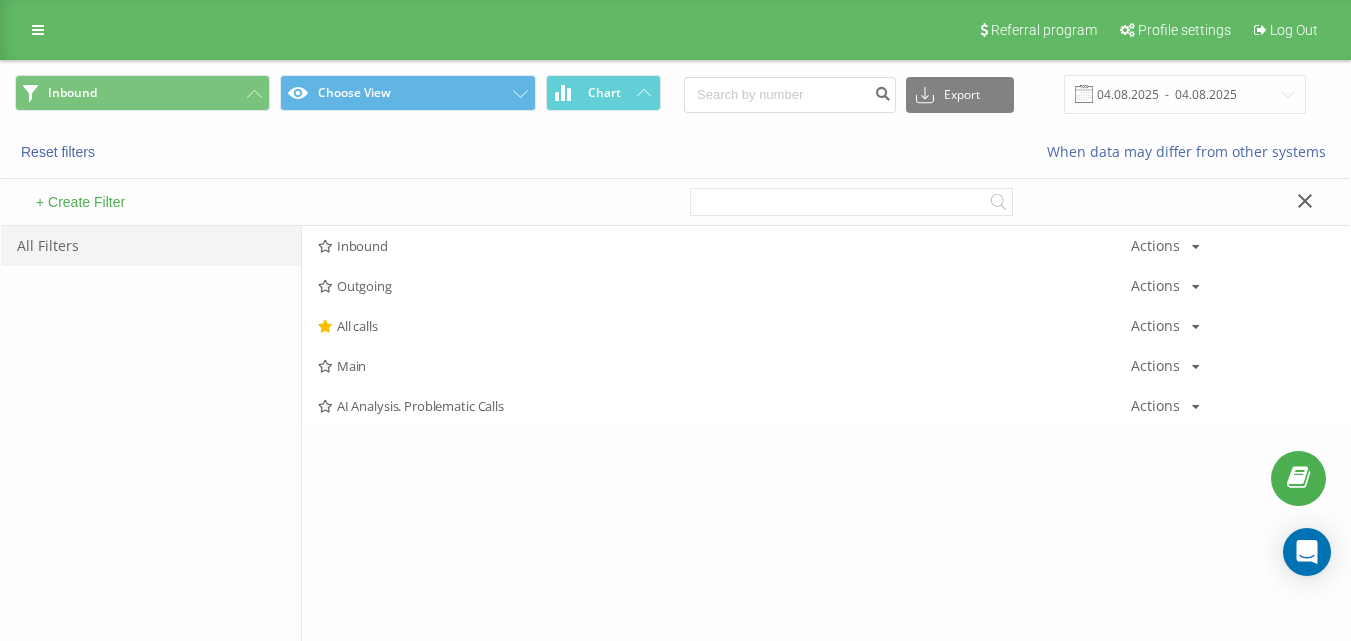 click on "+ Create Filter" at bounding box center [338, 202] 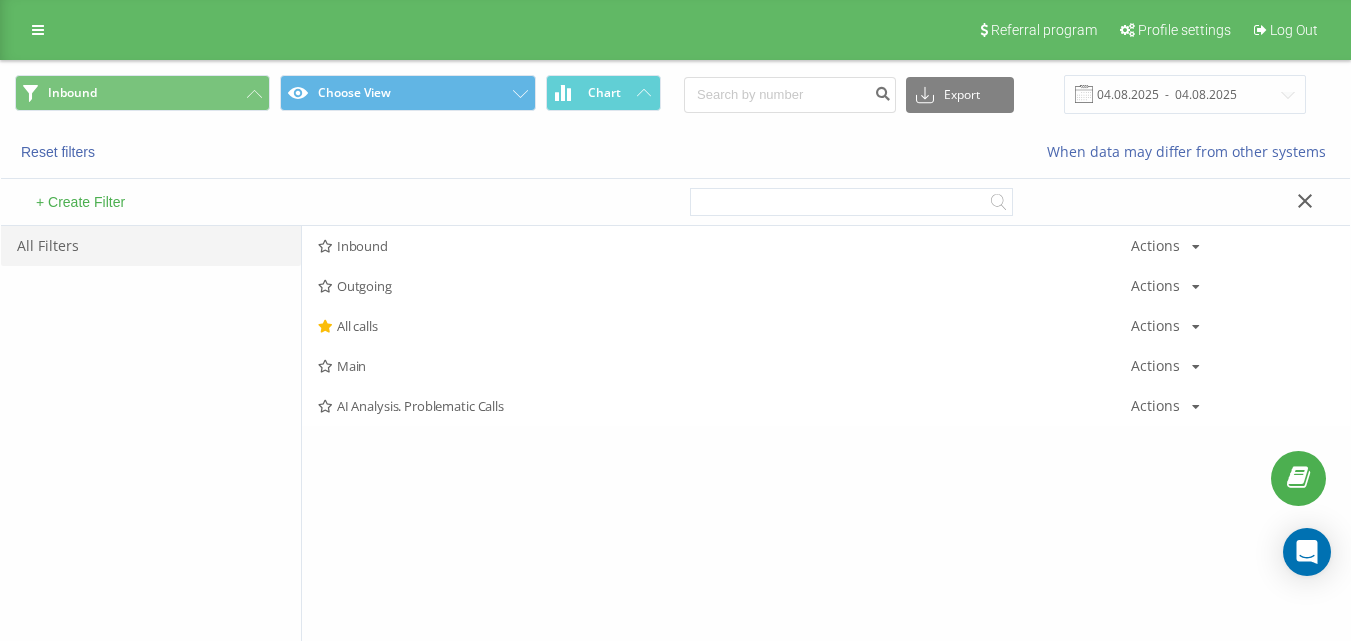 drag, startPoint x: 356, startPoint y: 236, endPoint x: 358, endPoint y: 247, distance: 11.18034 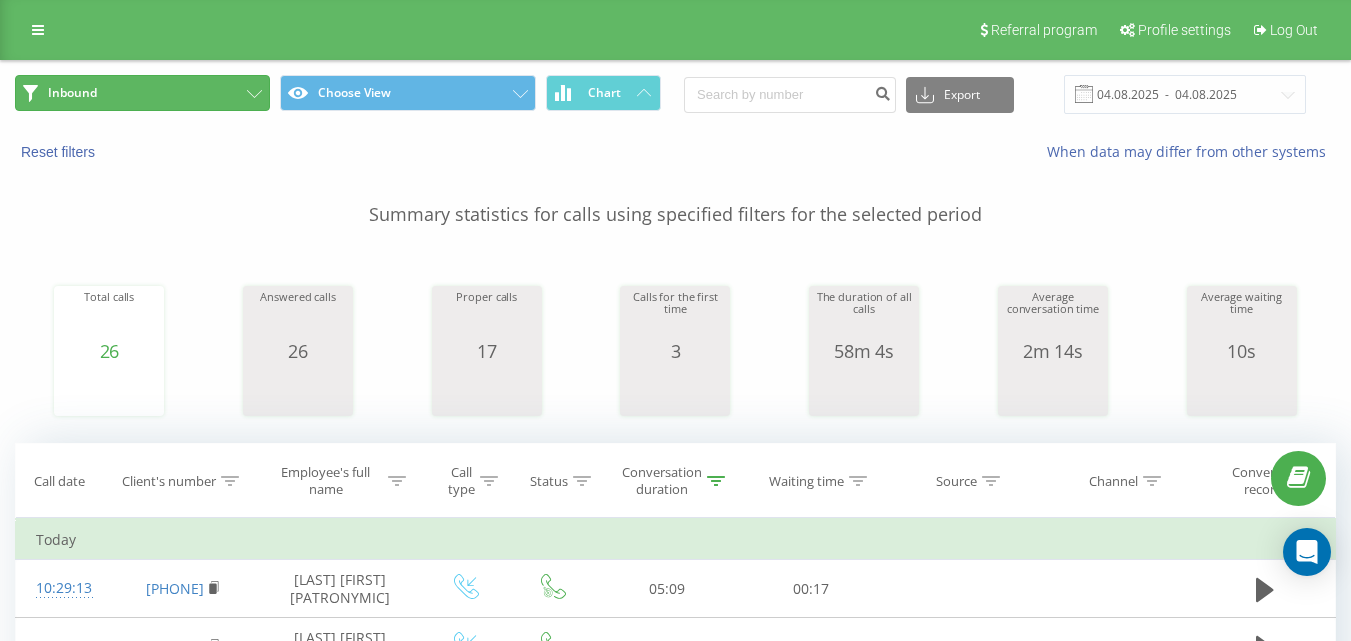 click on "Inbound" at bounding box center [142, 93] 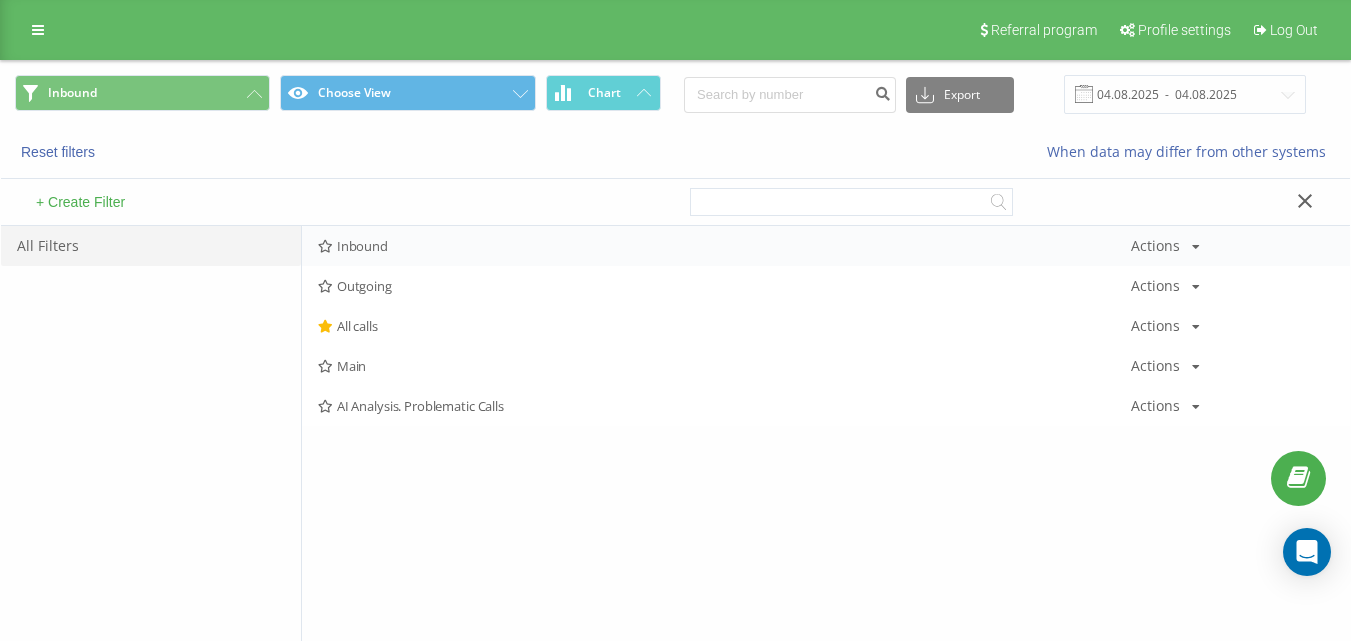 drag, startPoint x: 416, startPoint y: 261, endPoint x: 426, endPoint y: 252, distance: 13.453624 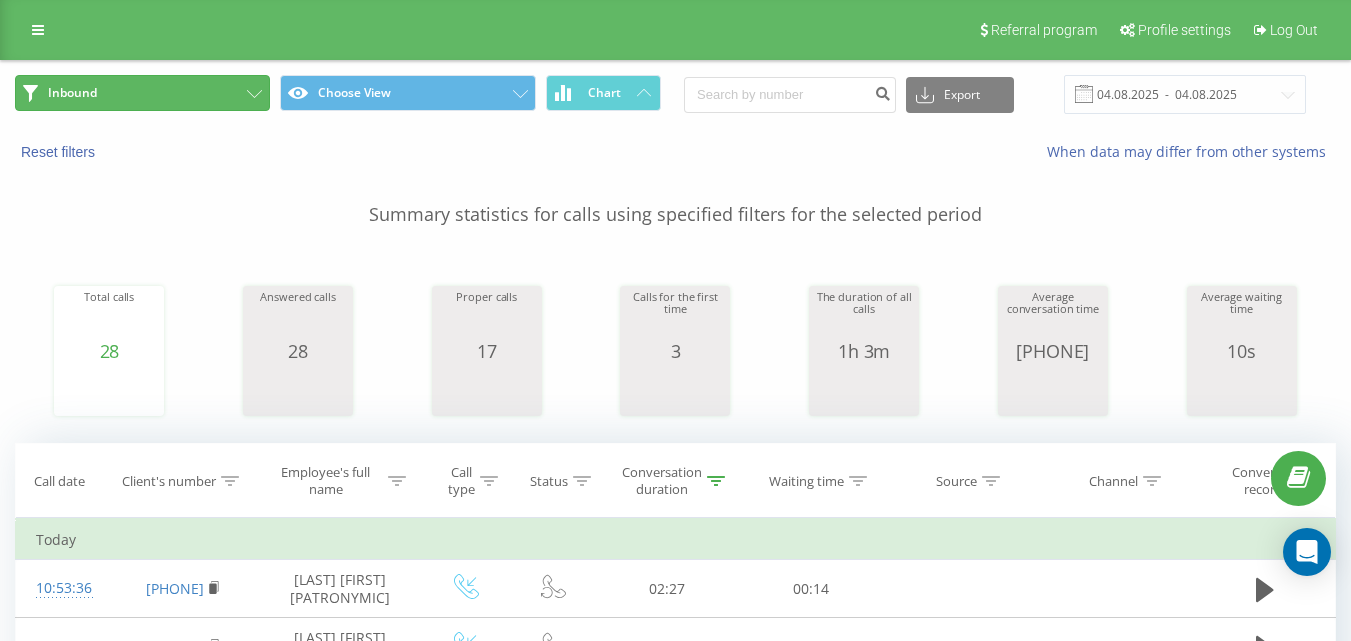 click on "Inbound" at bounding box center (142, 93) 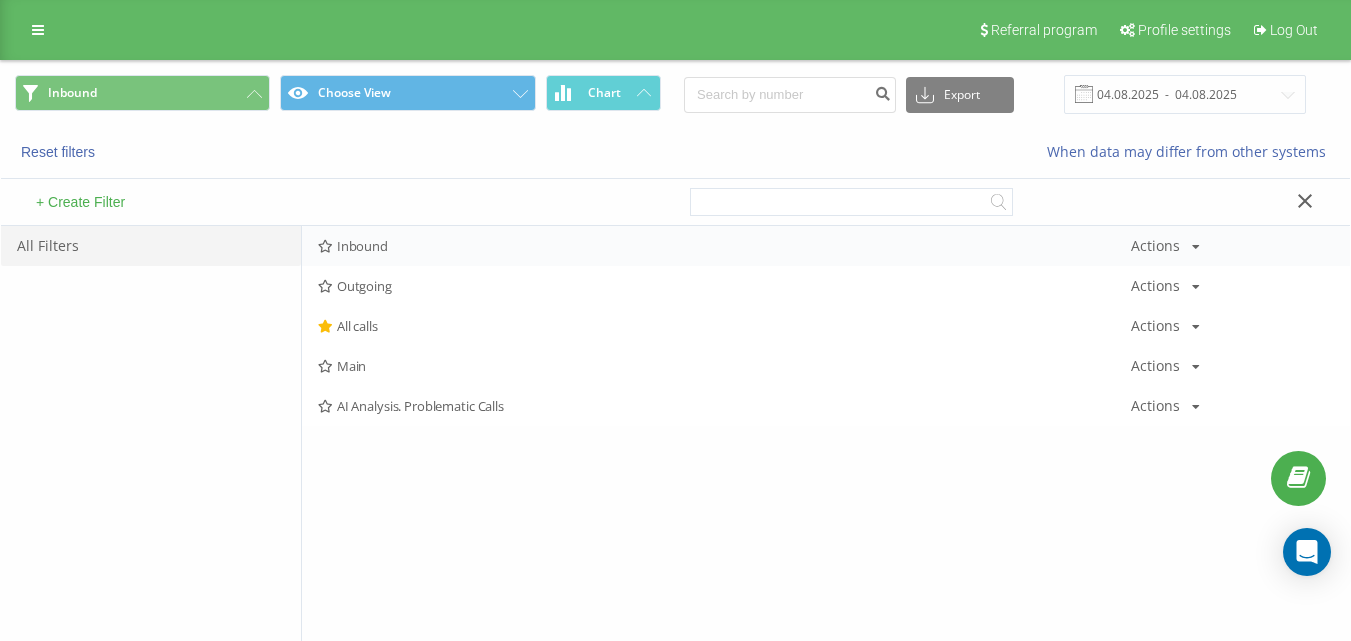 click on "Inbound Actions Edit Copy Delete Default Share" at bounding box center [826, 246] 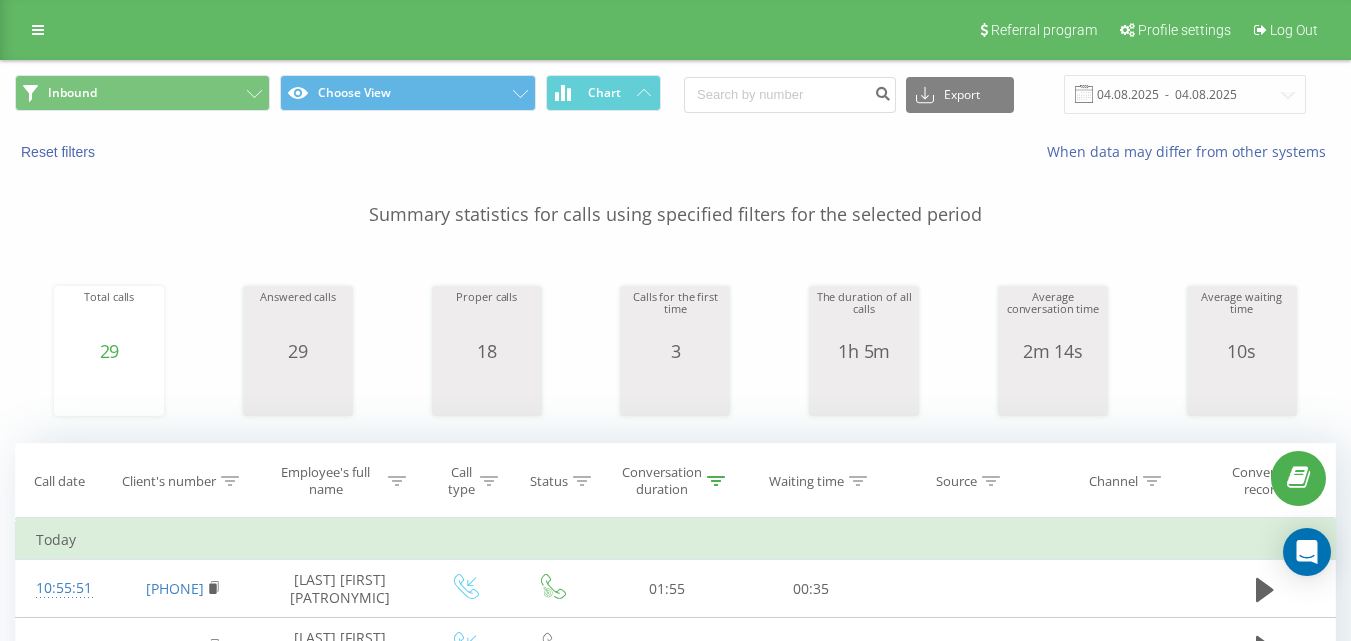 click on "Inbound Choose View Chart Export .csv .xls .xlsx [DATE]  -  [DATE]" at bounding box center [675, 94] 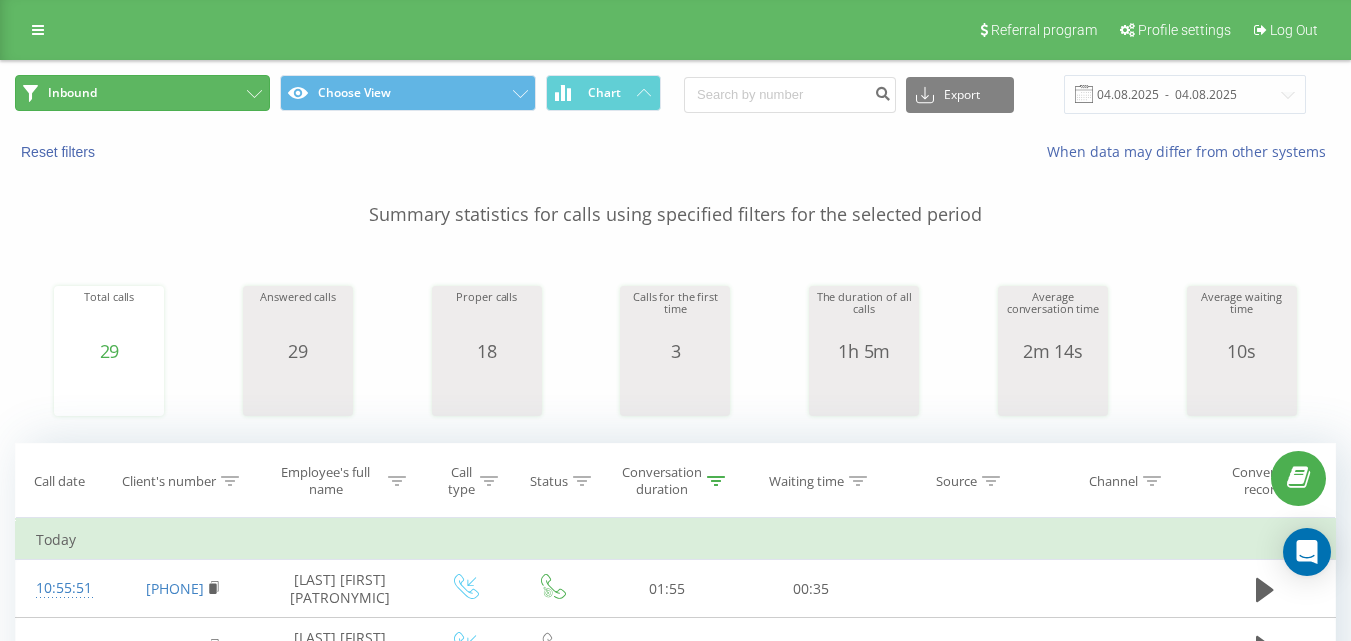 click on "Inbound" at bounding box center [142, 93] 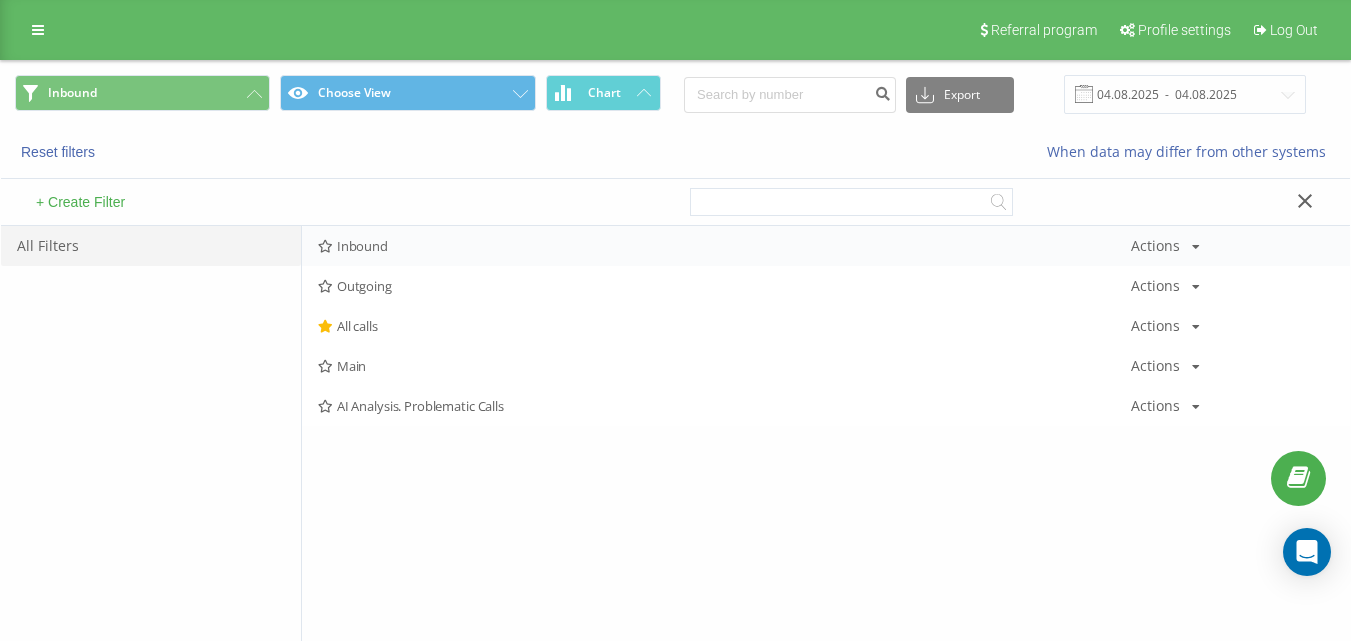 drag, startPoint x: 373, startPoint y: 217, endPoint x: 381, endPoint y: 230, distance: 15.264338 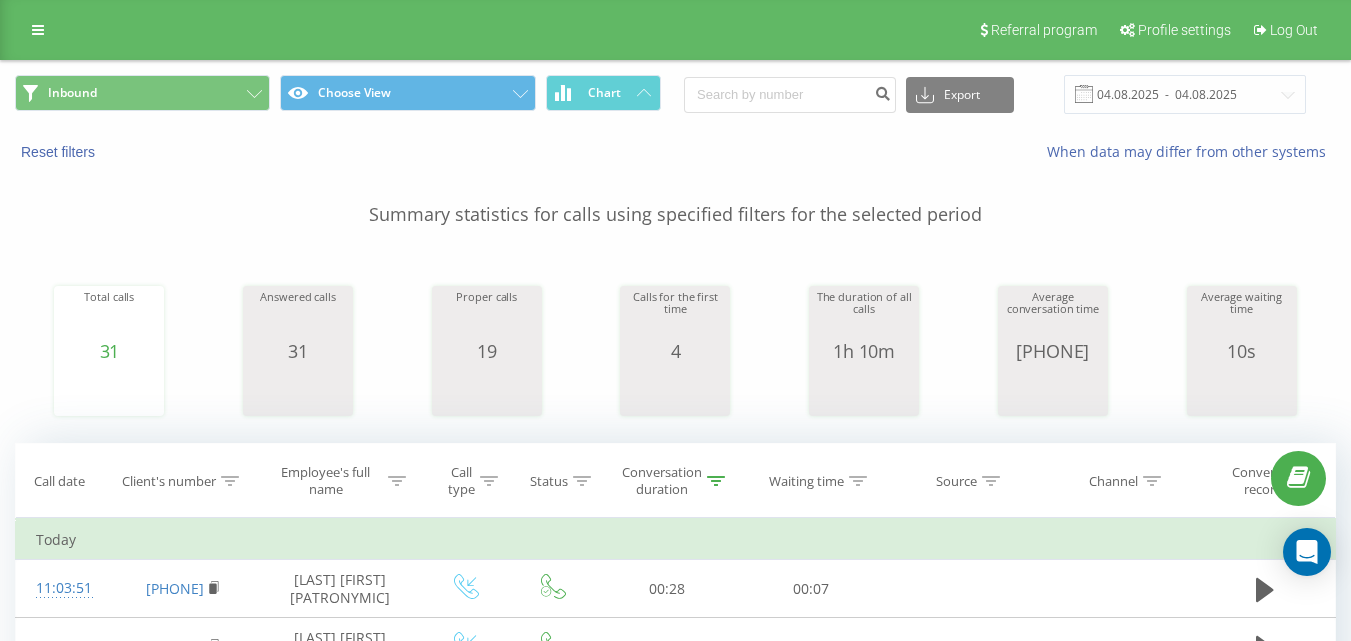click on "Inbound Choose View Chart Export .csv .xls .xlsx [DATE]  -  [DATE]" at bounding box center [675, 94] 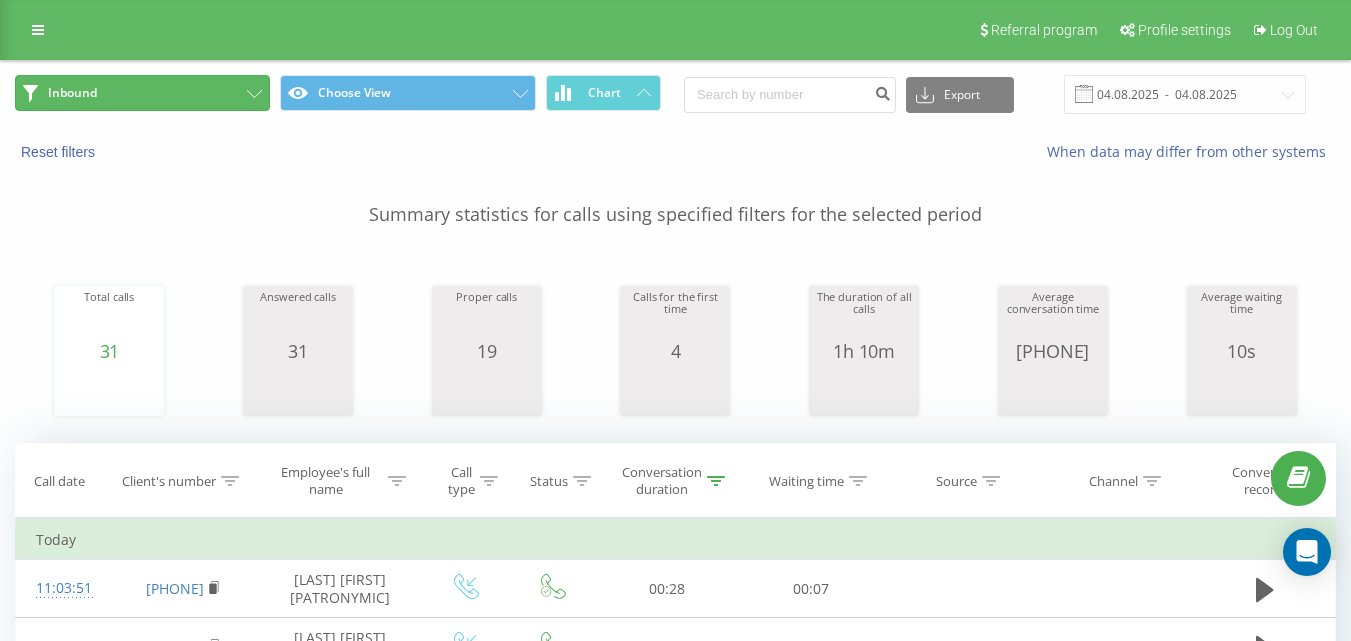 click on "Inbound" at bounding box center [142, 93] 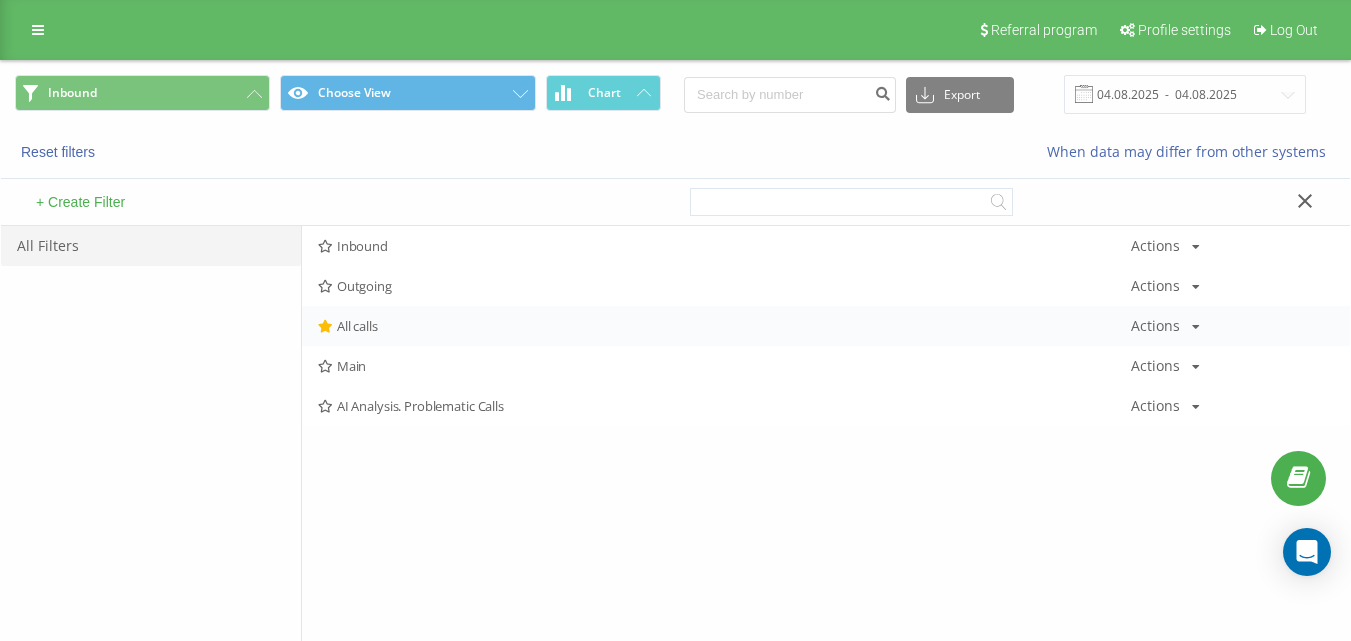 click on "All calls Actions Edit Copy Delete Default Share" at bounding box center (826, 326) 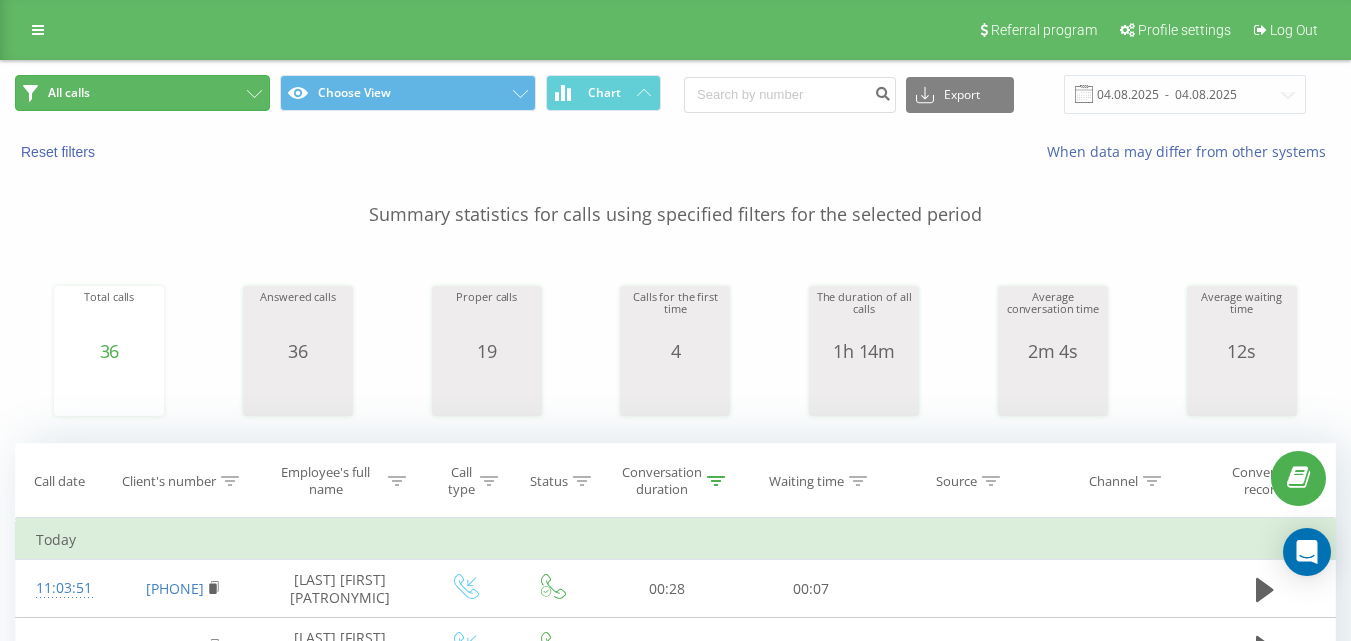 click on "All calls" at bounding box center [142, 93] 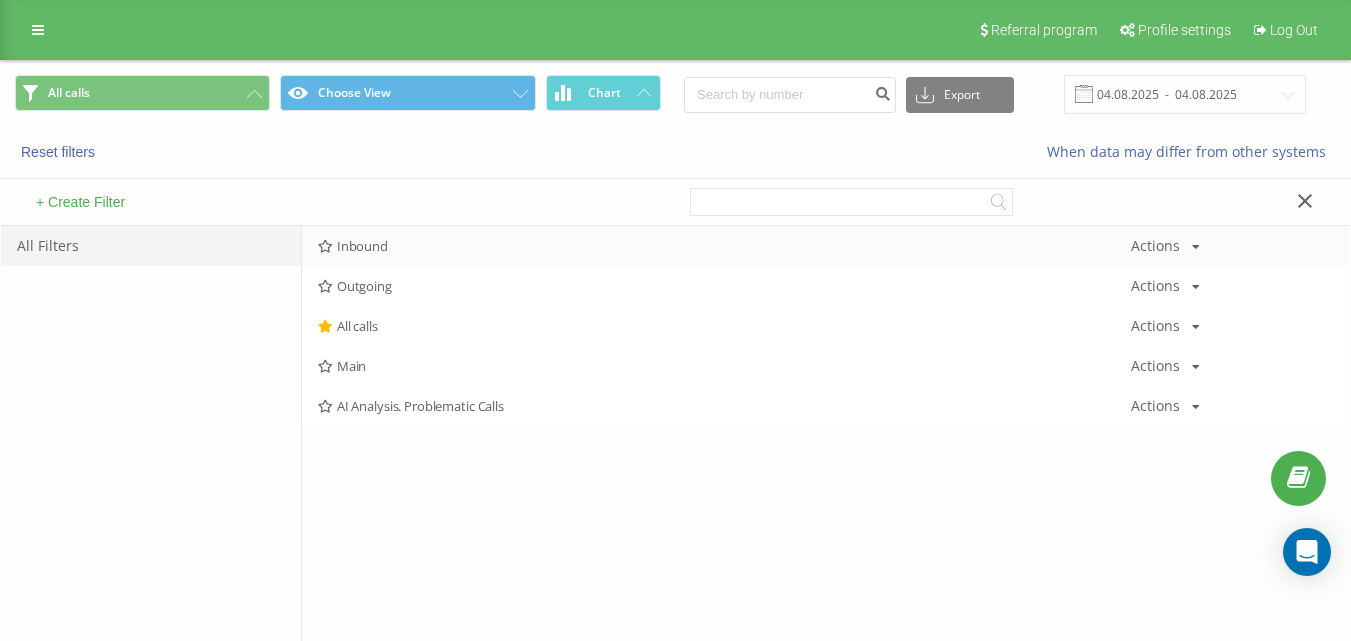 click on "Inbound" at bounding box center (724, 246) 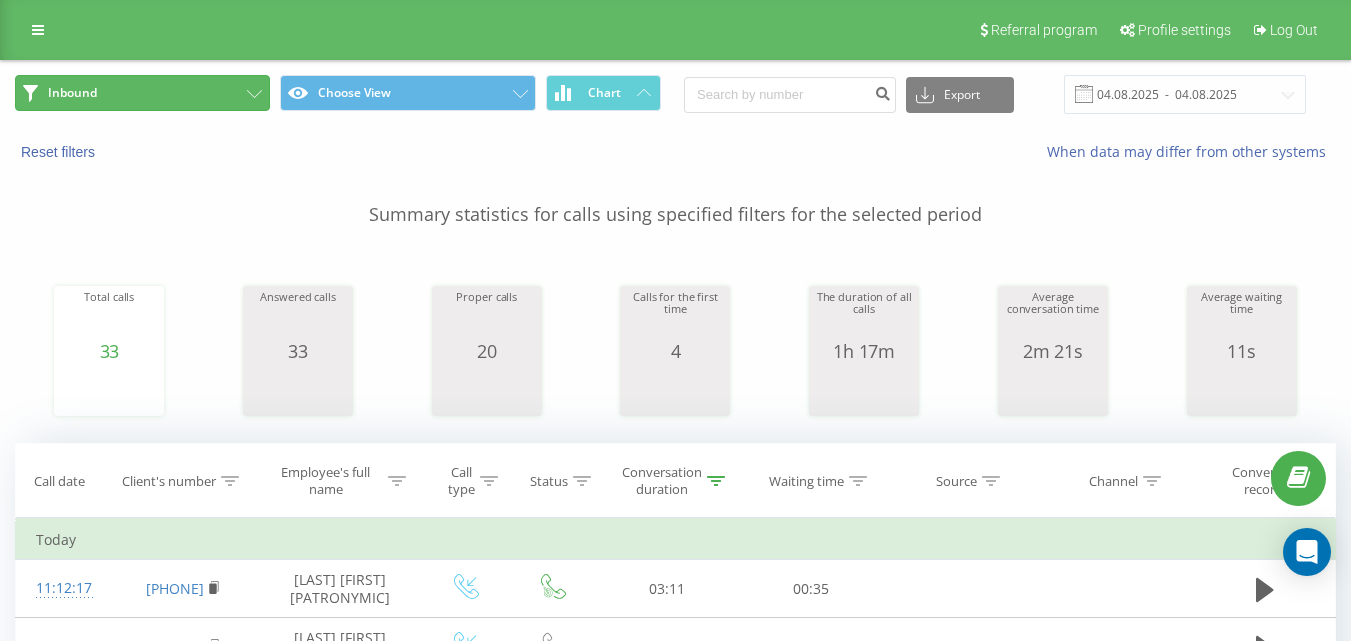 click on "Inbound" at bounding box center (142, 93) 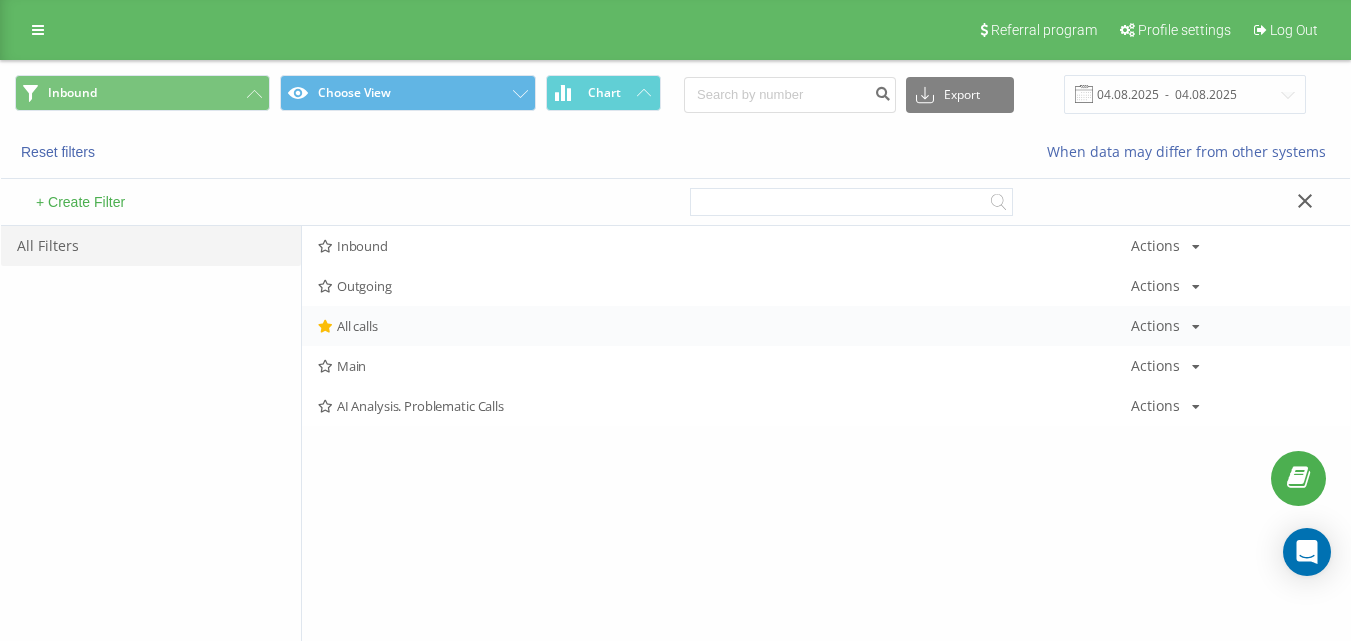 click on "All calls" at bounding box center (724, 326) 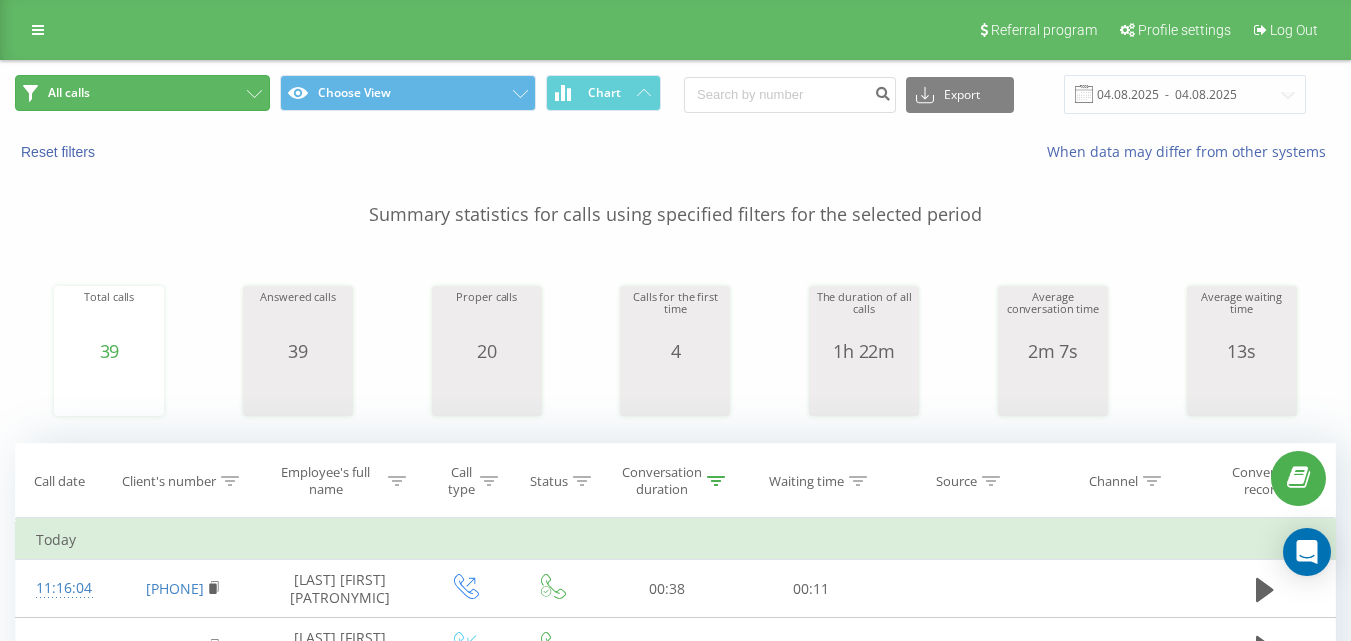click on "All calls" at bounding box center (142, 93) 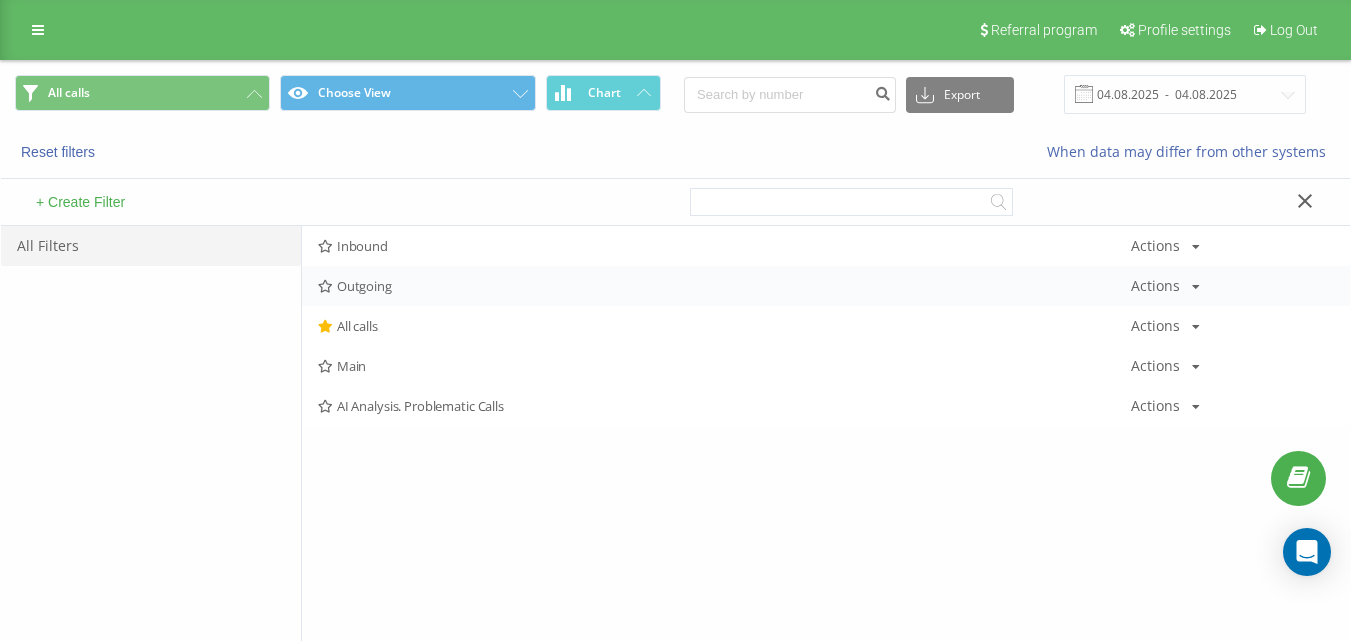 click on "Outgoing Actions Edit Copy Delete Default Share" at bounding box center (826, 286) 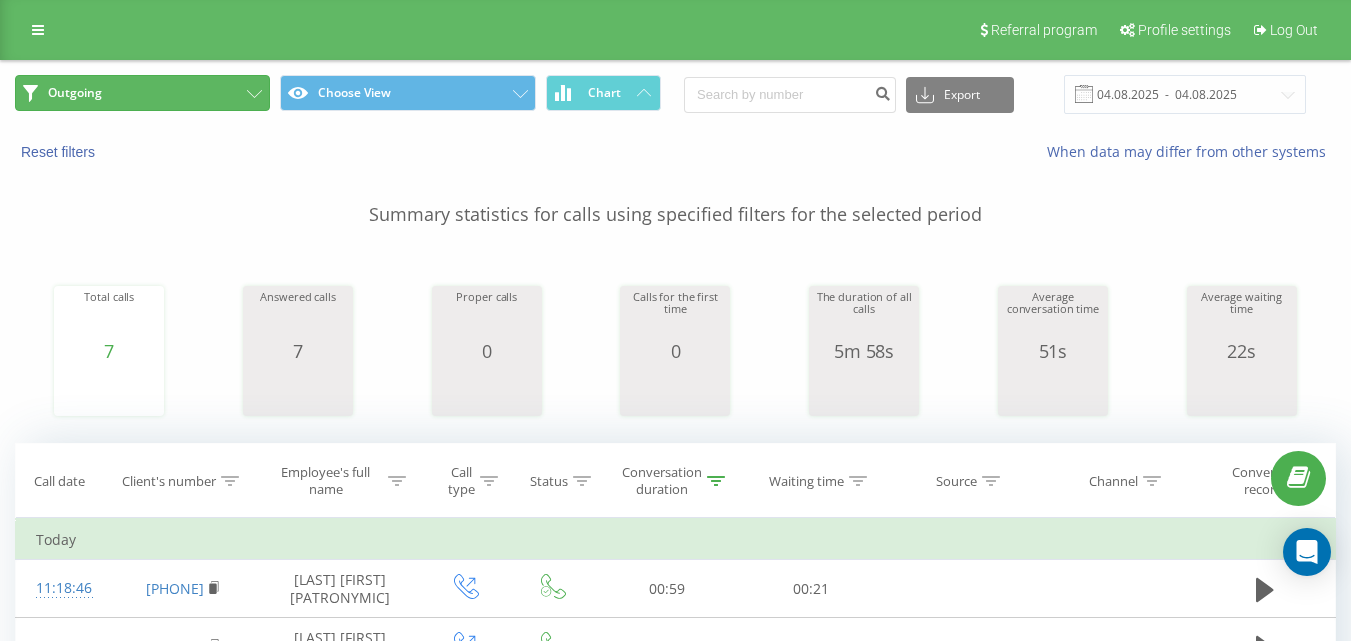 click on "Outgoing" at bounding box center [142, 93] 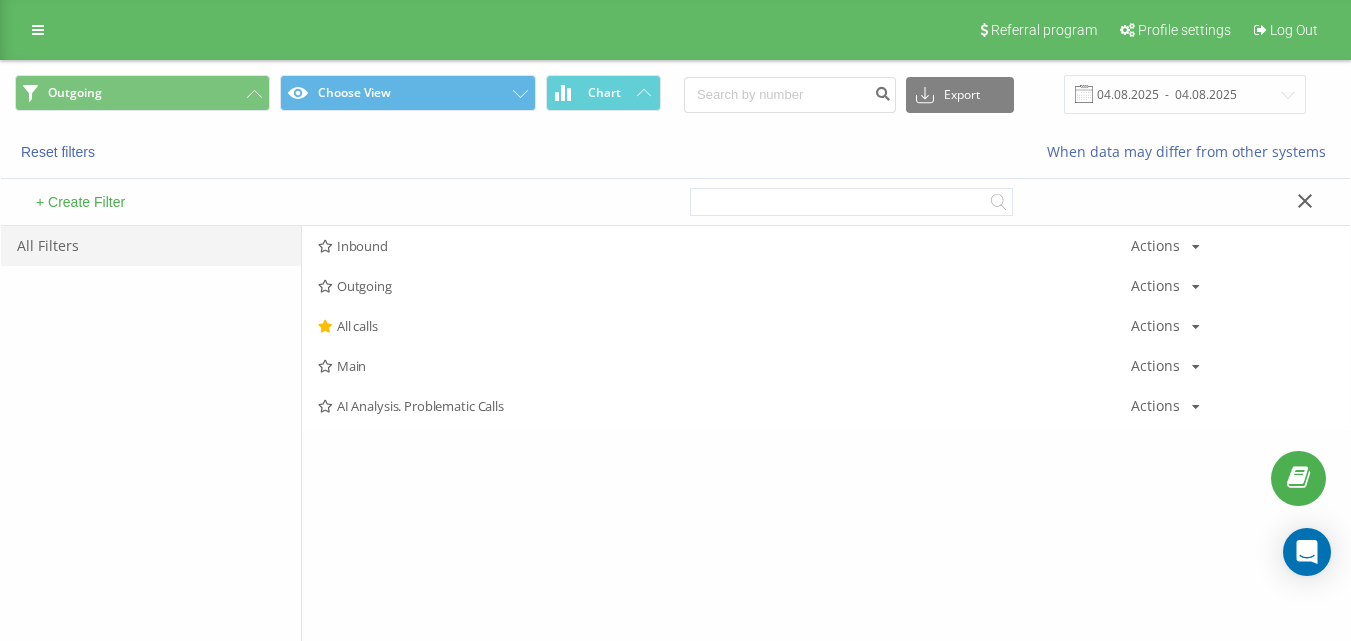 drag, startPoint x: 399, startPoint y: 251, endPoint x: 431, endPoint y: 280, distance: 43.185646 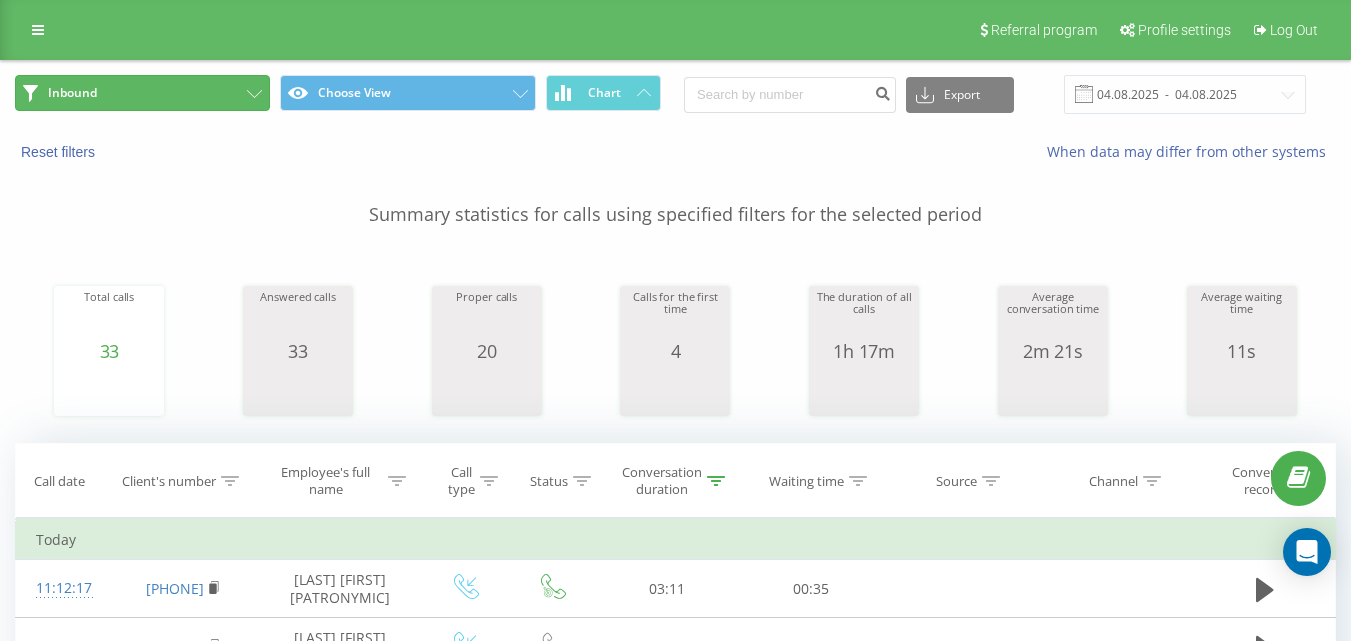 click on "Inbound" at bounding box center [142, 93] 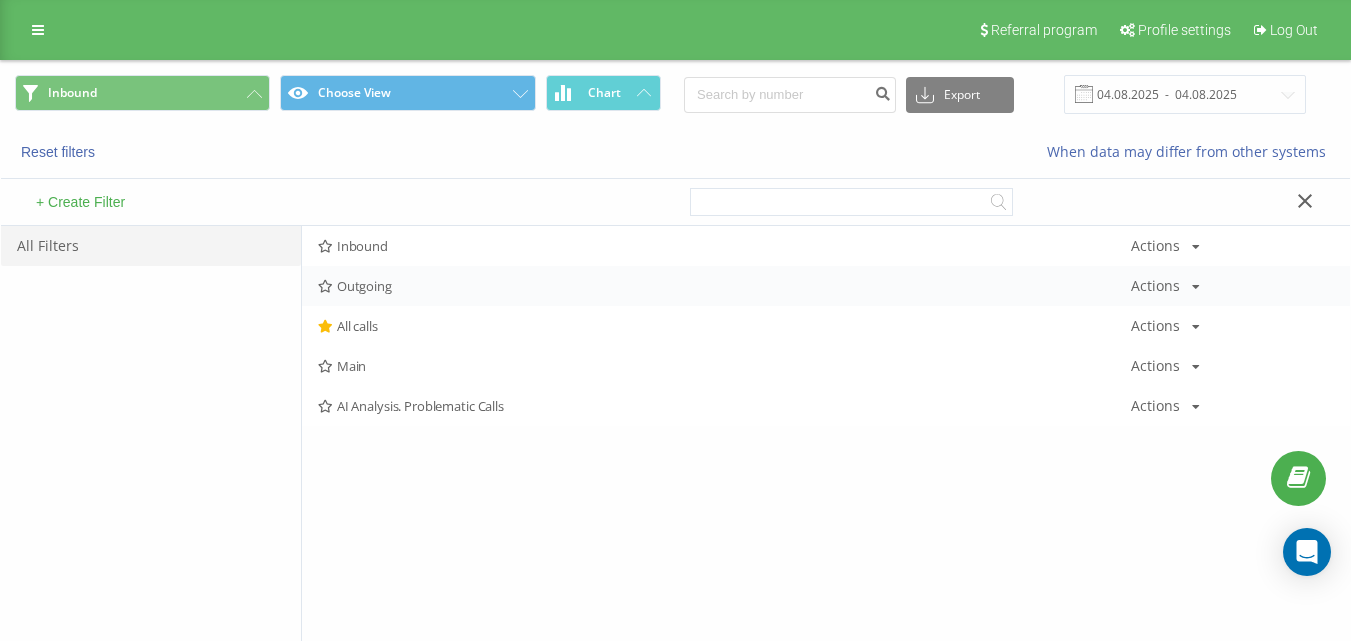 click on "Outgoing" at bounding box center [724, 286] 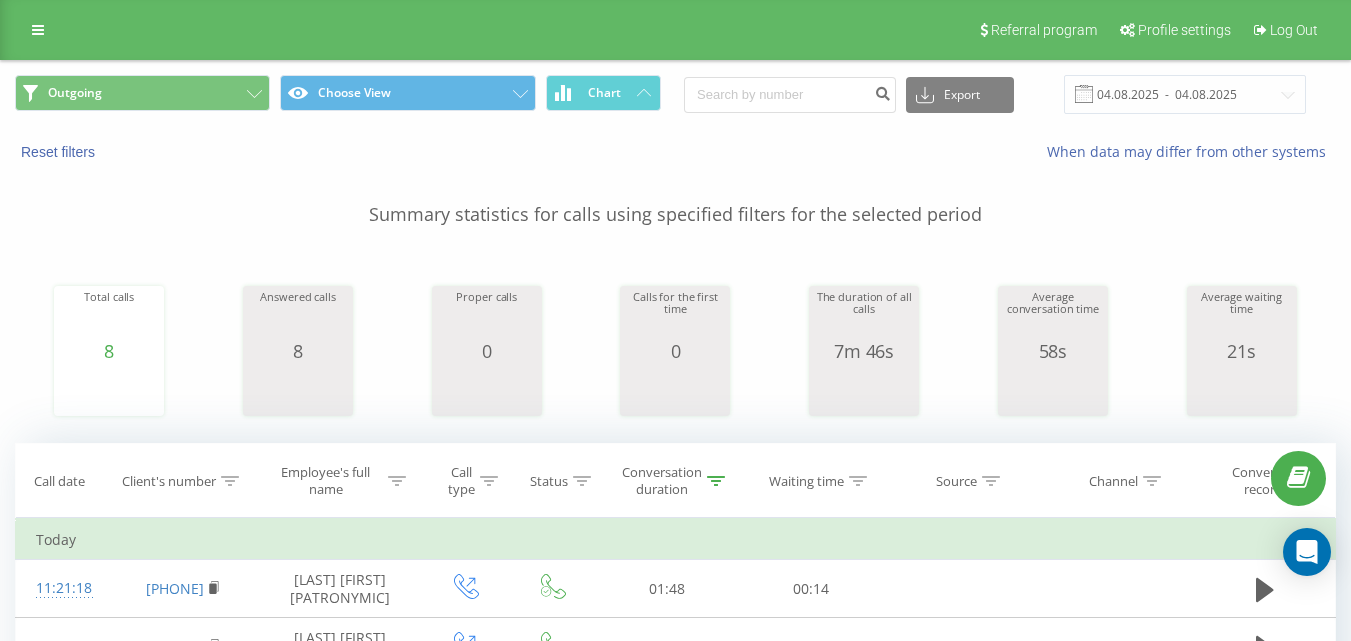 click on "Outgoing Choose View Chart Export .csv .xls .xlsx [DATE]  -  [DATE]" at bounding box center [675, 94] 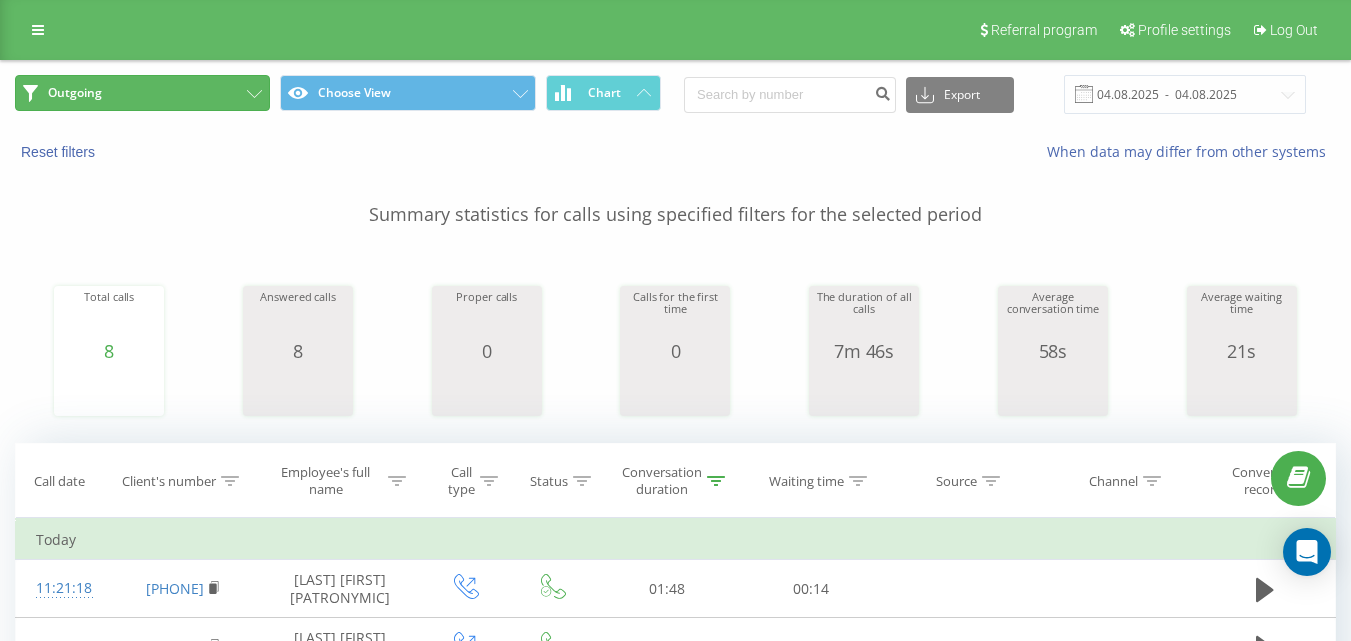 drag, startPoint x: 223, startPoint y: 78, endPoint x: 233, endPoint y: 154, distance: 76.655075 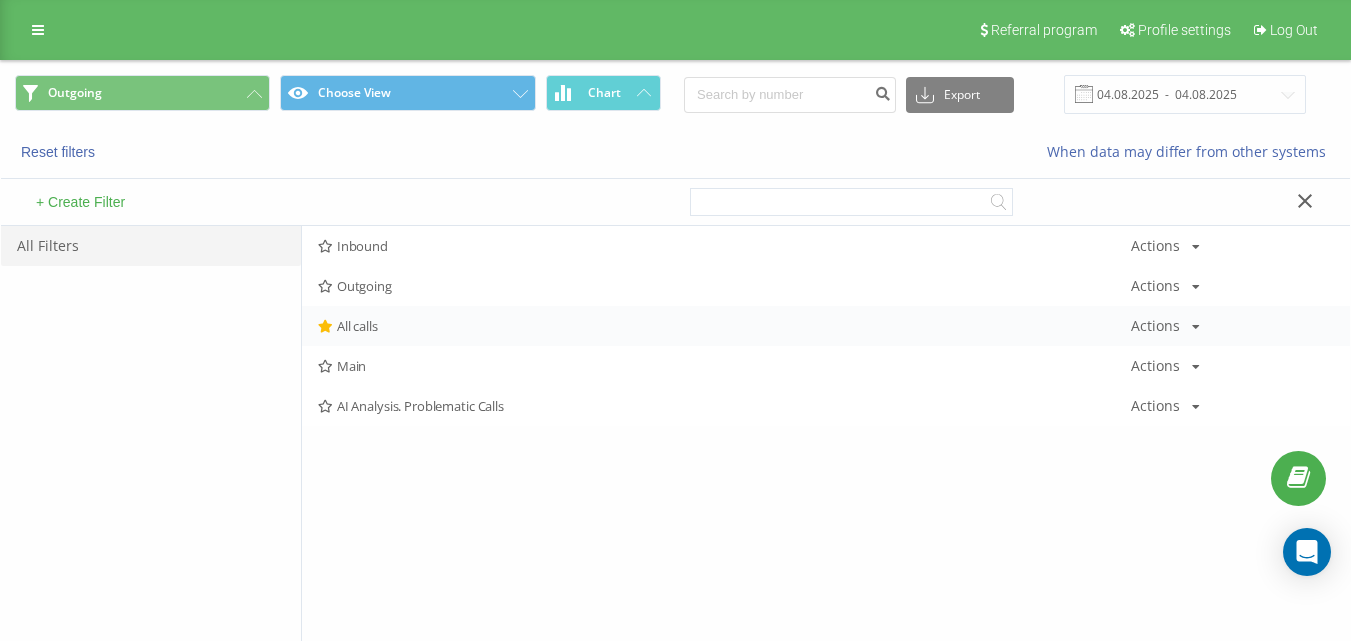click on "All calls" at bounding box center [724, 326] 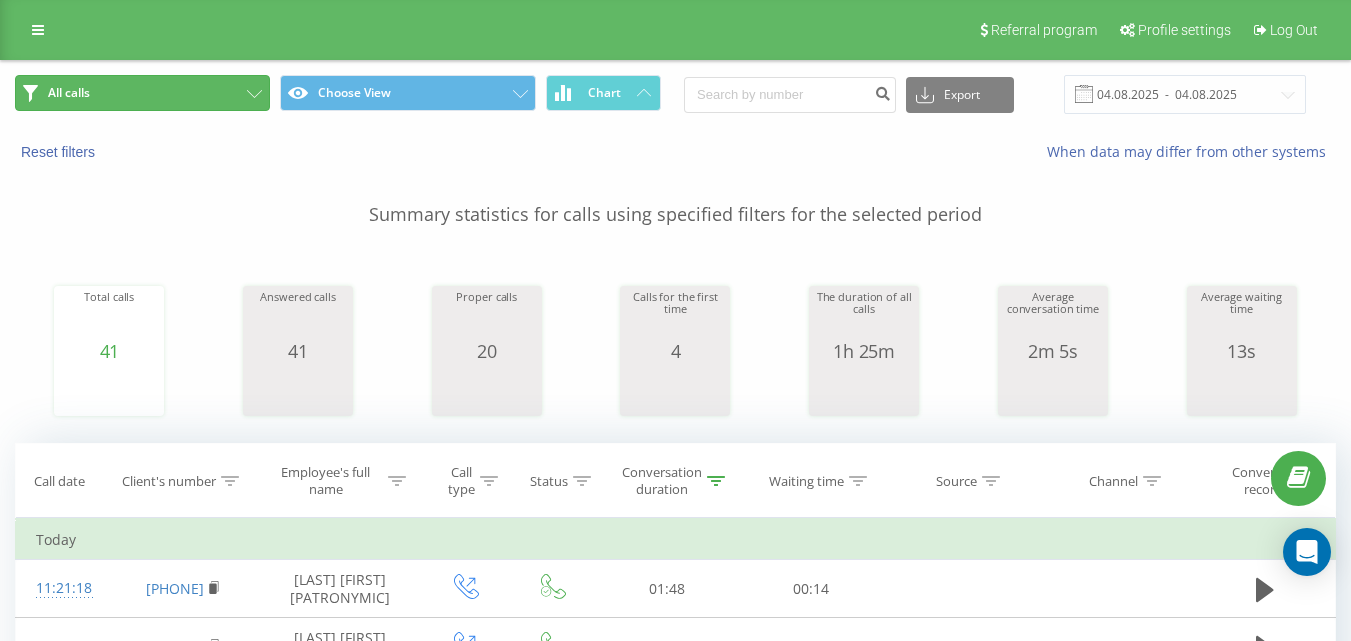 click on "All calls" at bounding box center (142, 93) 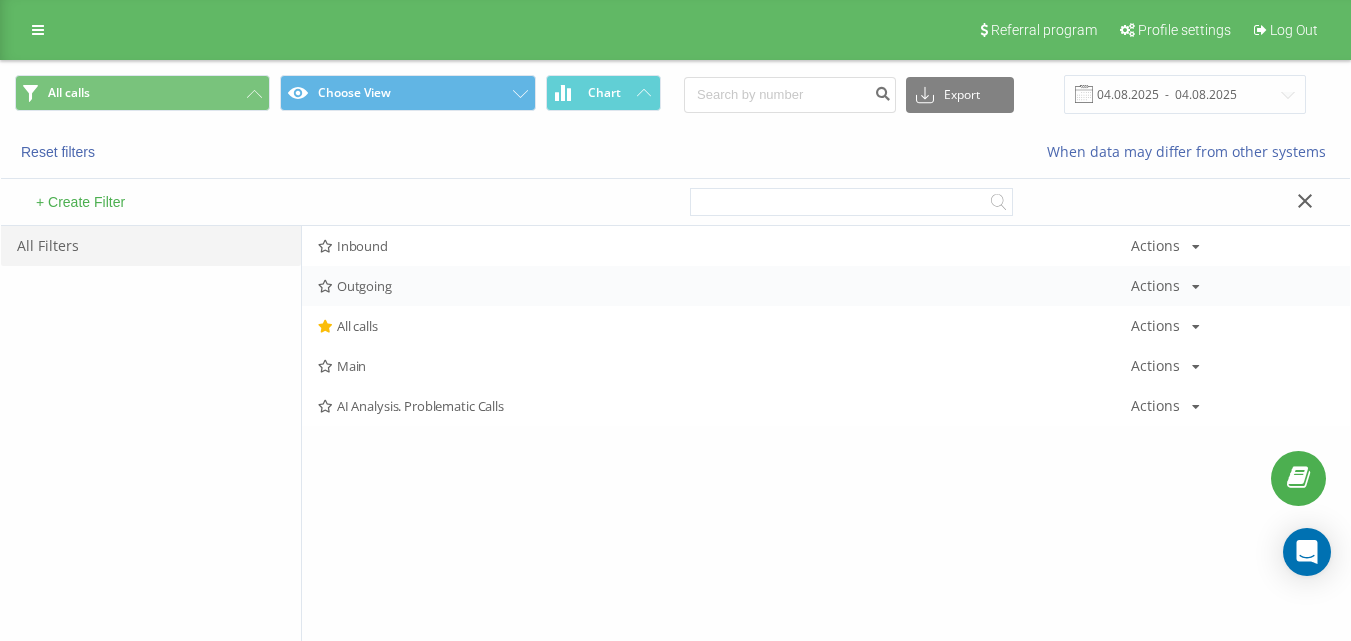 click on "Outgoing Actions Edit Copy Delete Default Share" at bounding box center [826, 286] 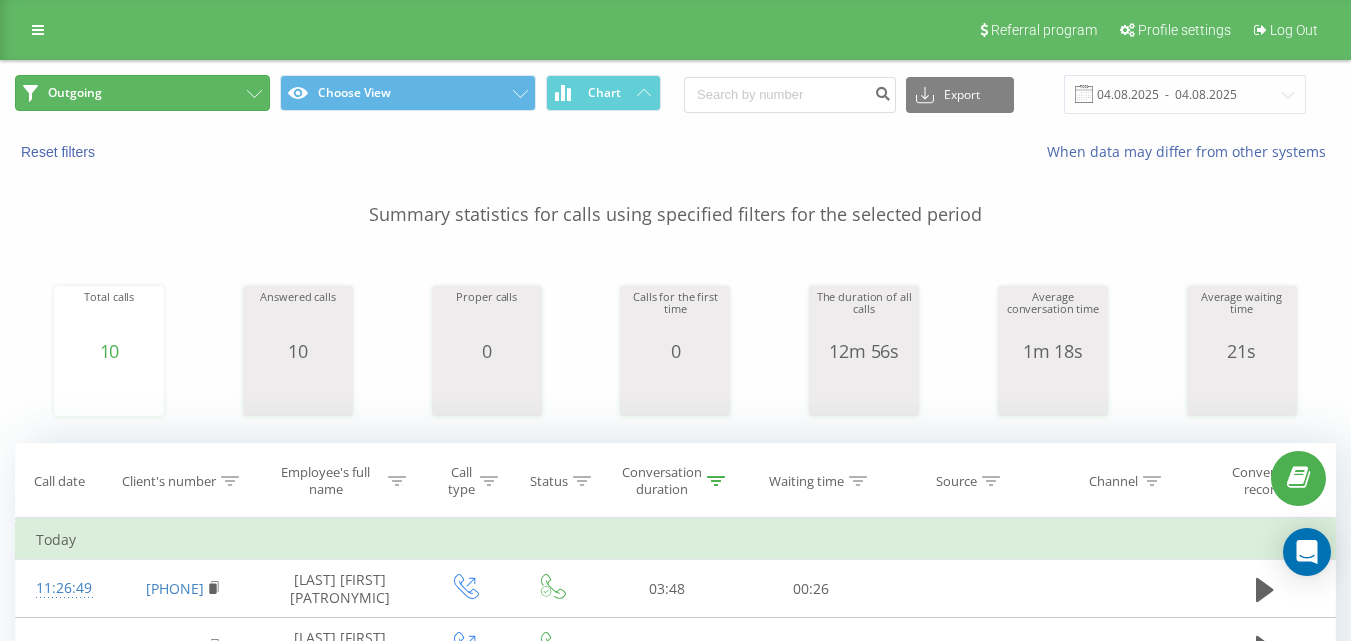 click on "Outgoing" at bounding box center (142, 93) 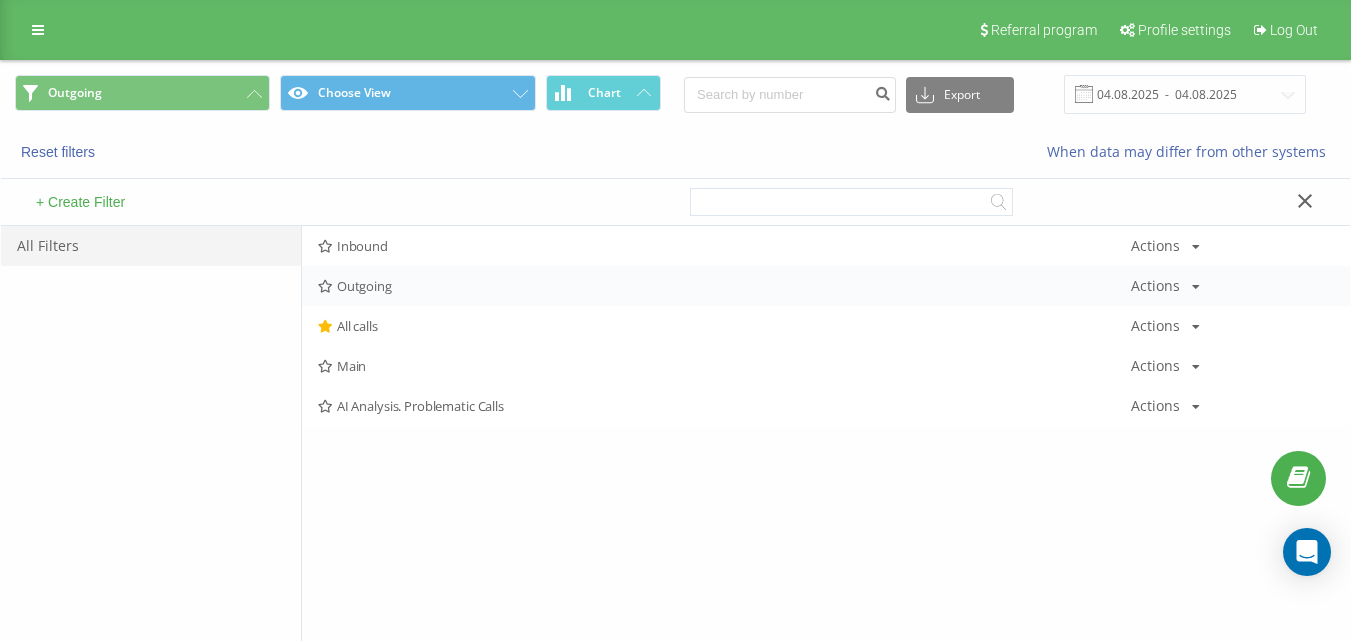 click on "Outgoing Actions Edit Copy Delete Default Share" at bounding box center [826, 286] 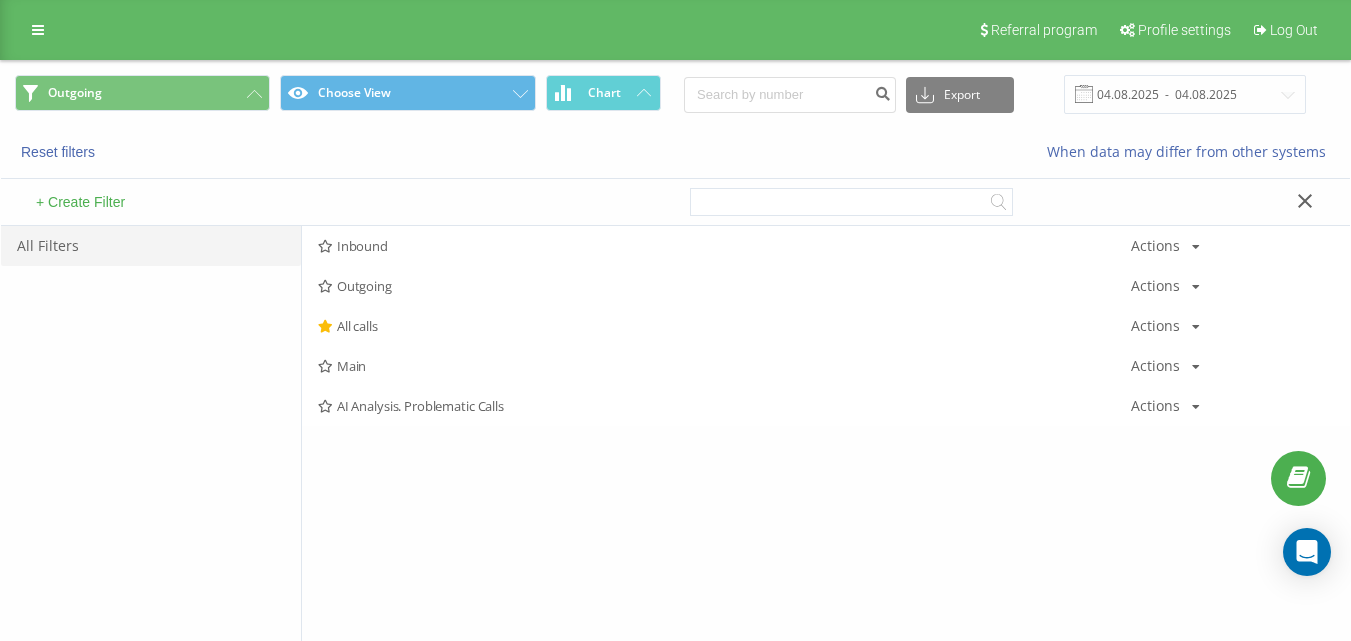 click on "Outgoing" at bounding box center (724, 286) 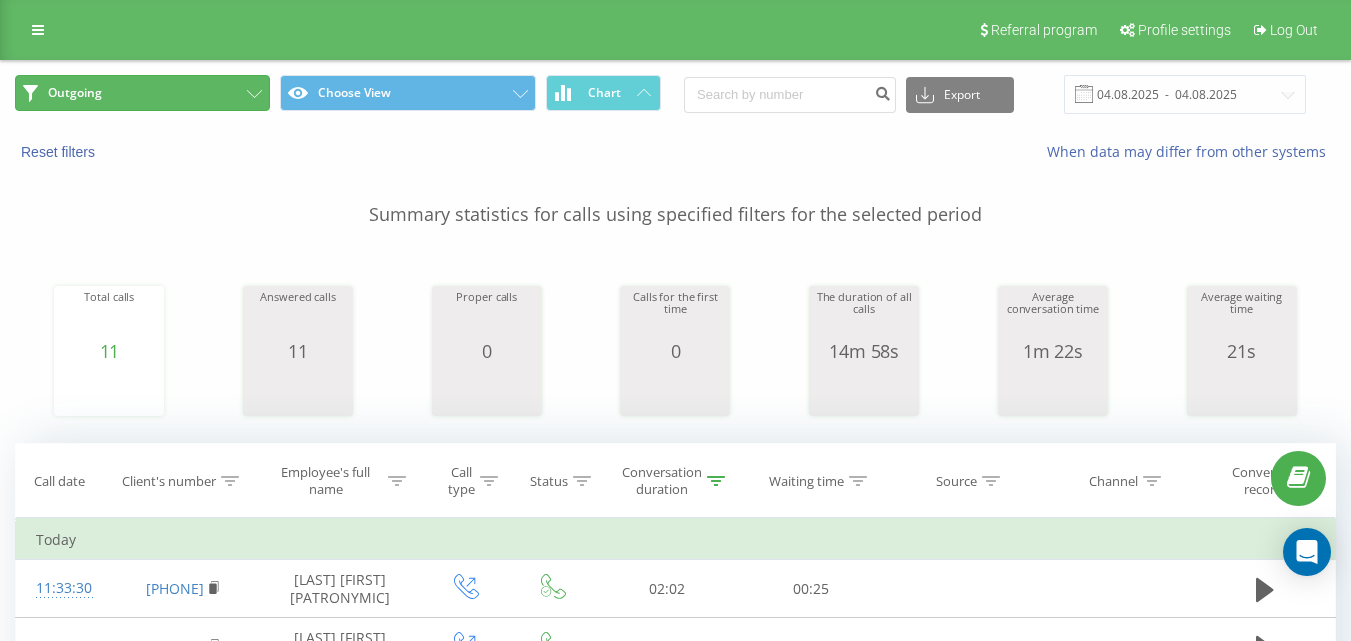 click on "Outgoing" at bounding box center (142, 93) 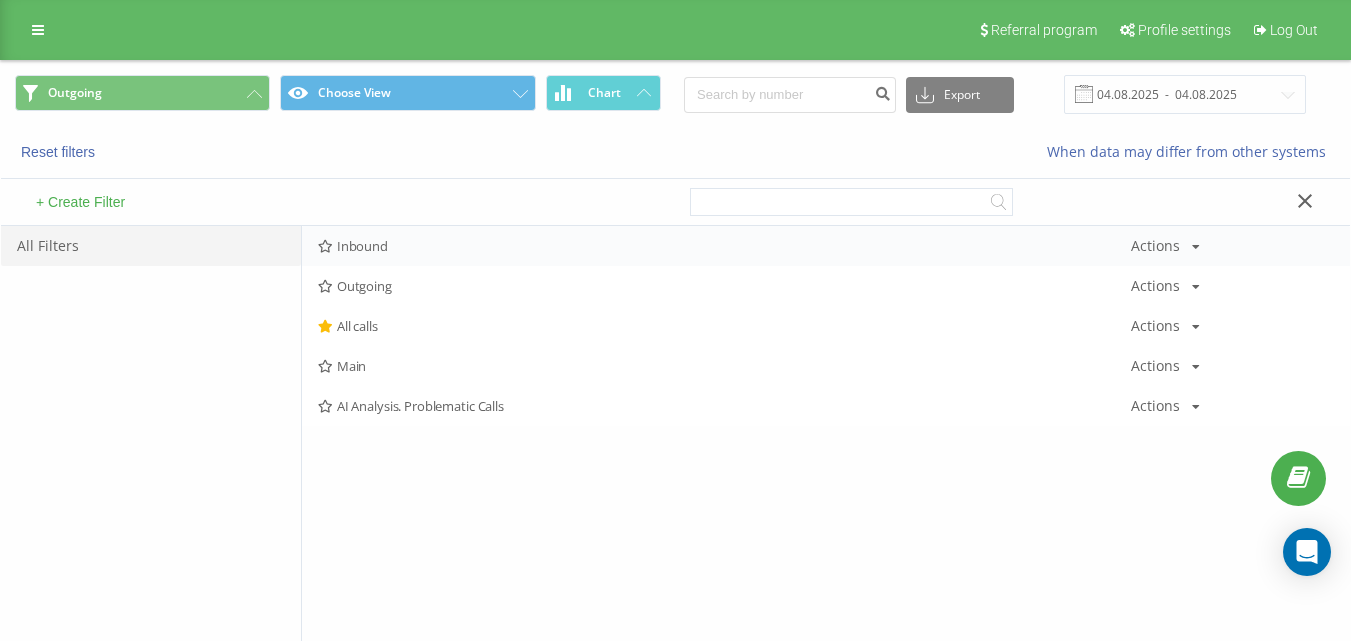 drag, startPoint x: 347, startPoint y: 251, endPoint x: 395, endPoint y: 279, distance: 55.569775 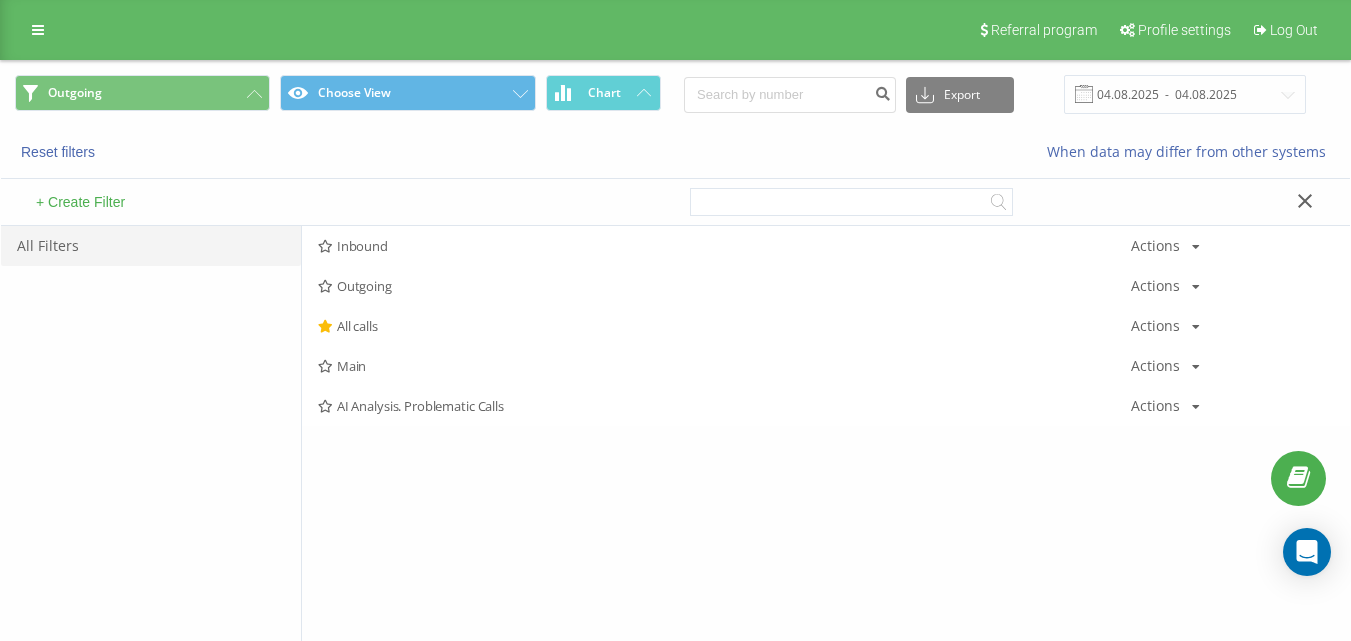 click on "Inbound" at bounding box center [724, 246] 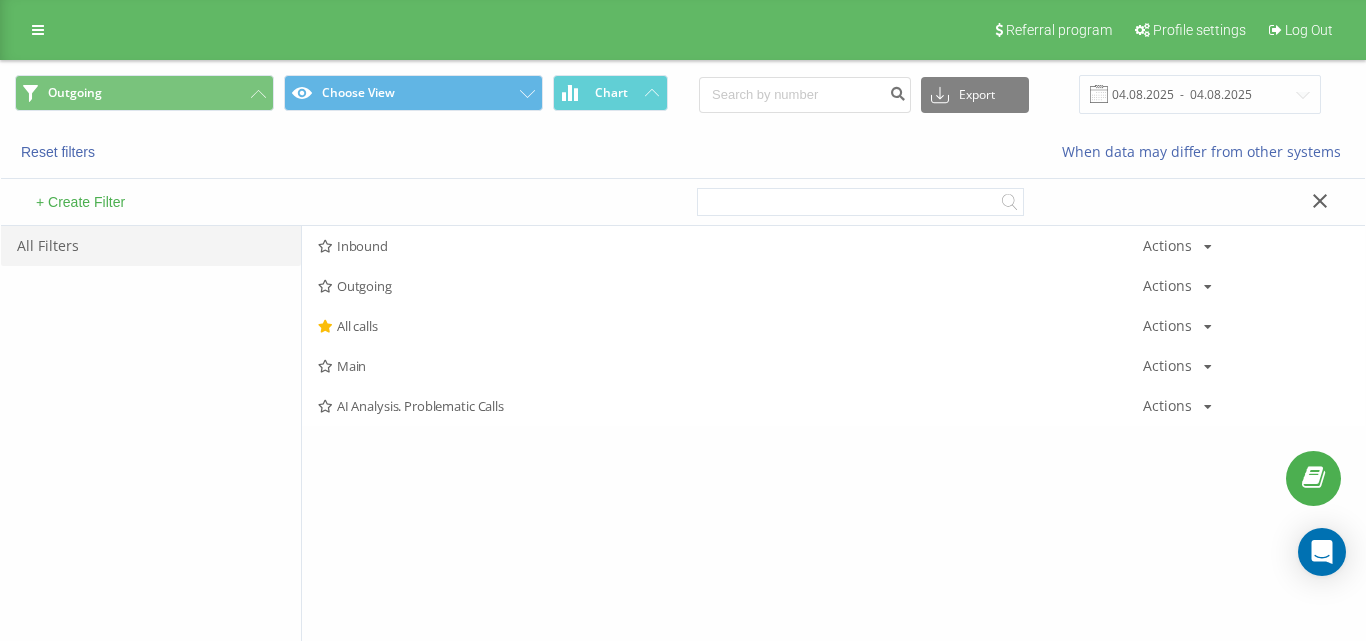 click at bounding box center [0, 0] 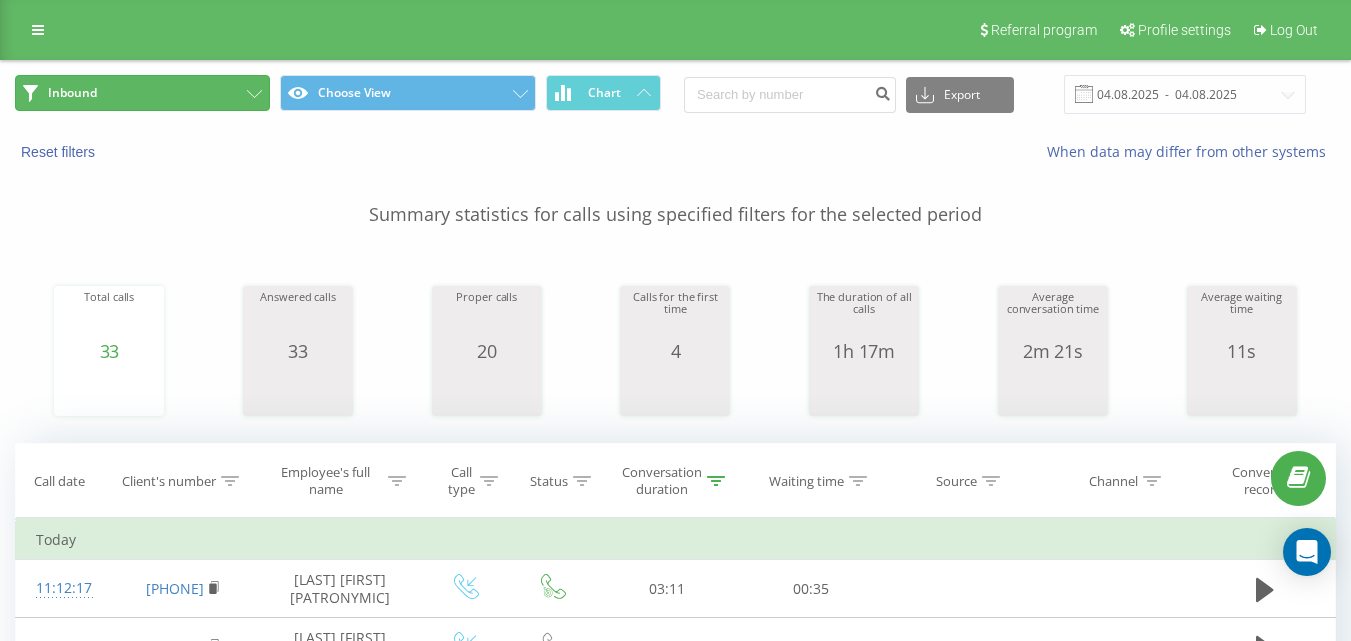click on "Inbound" at bounding box center [142, 93] 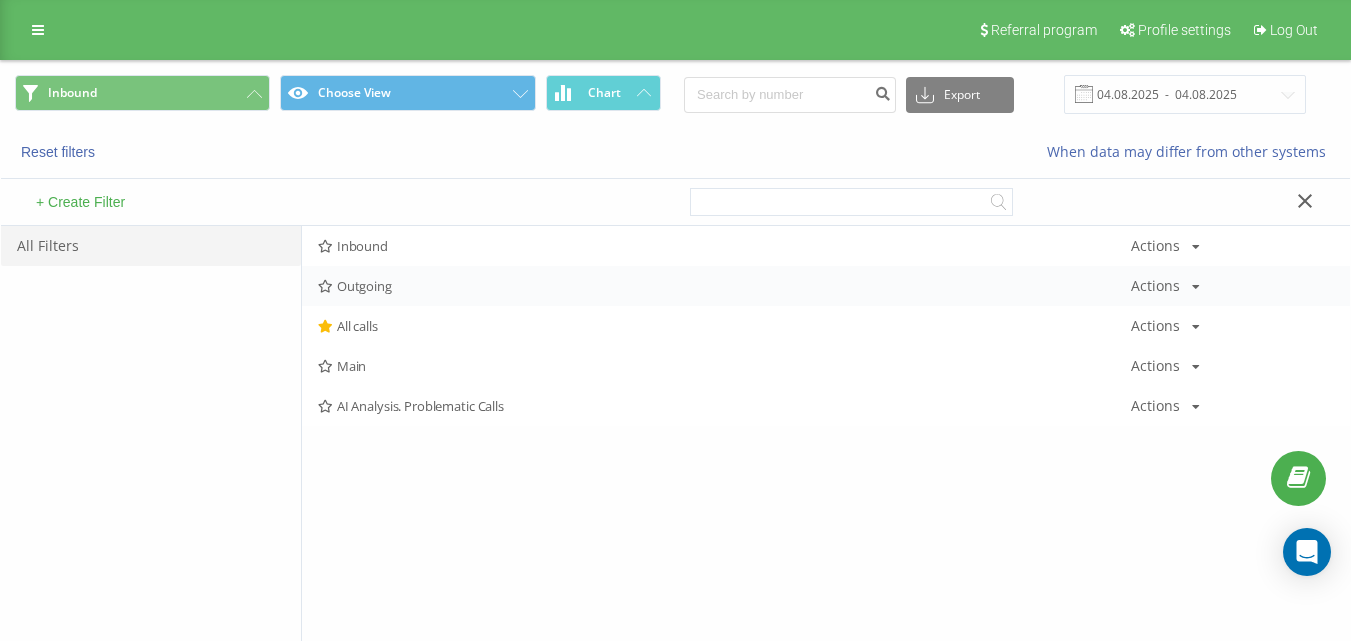 click on "Outgoing" at bounding box center [724, 286] 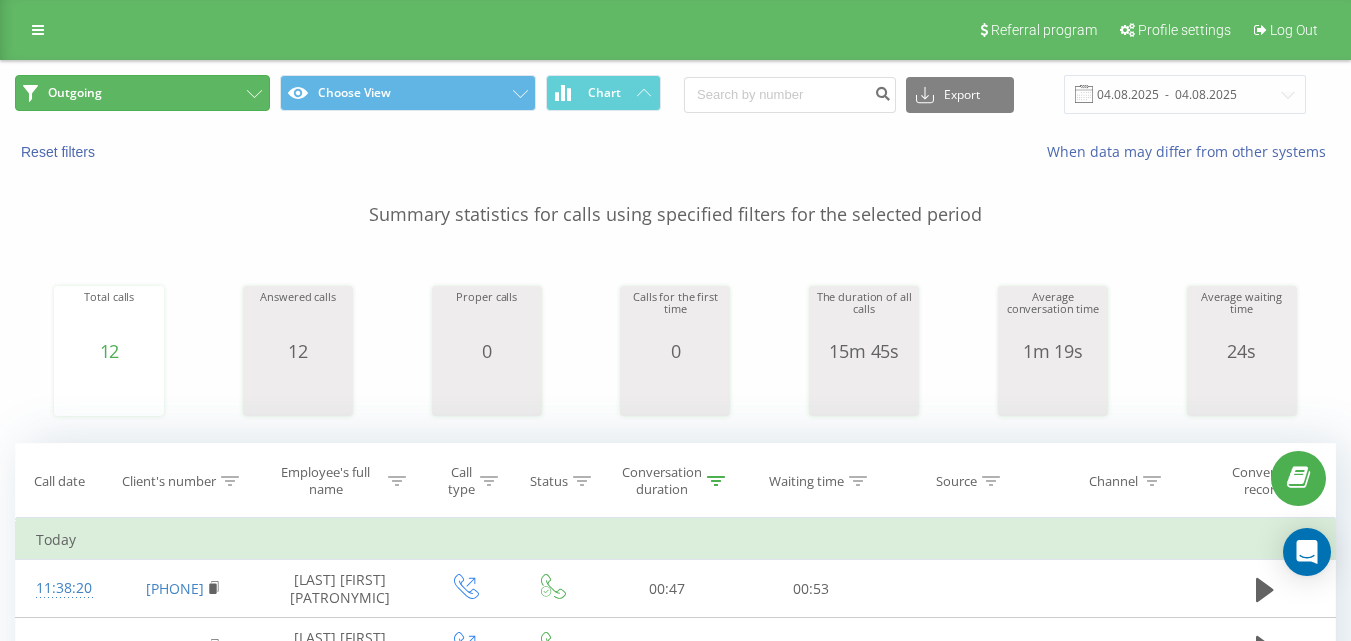 drag, startPoint x: 225, startPoint y: 97, endPoint x: 248, endPoint y: 120, distance: 32.526913 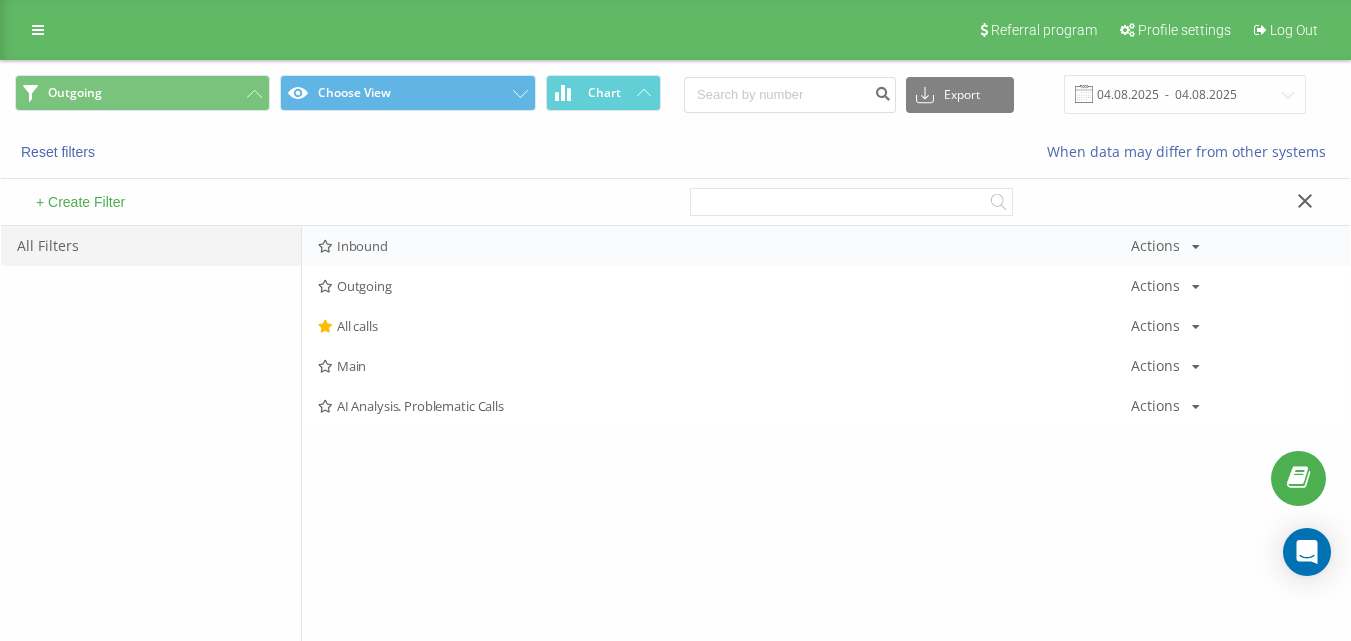 click on "Inbound Actions Edit Copy Delete Default Share" at bounding box center (826, 246) 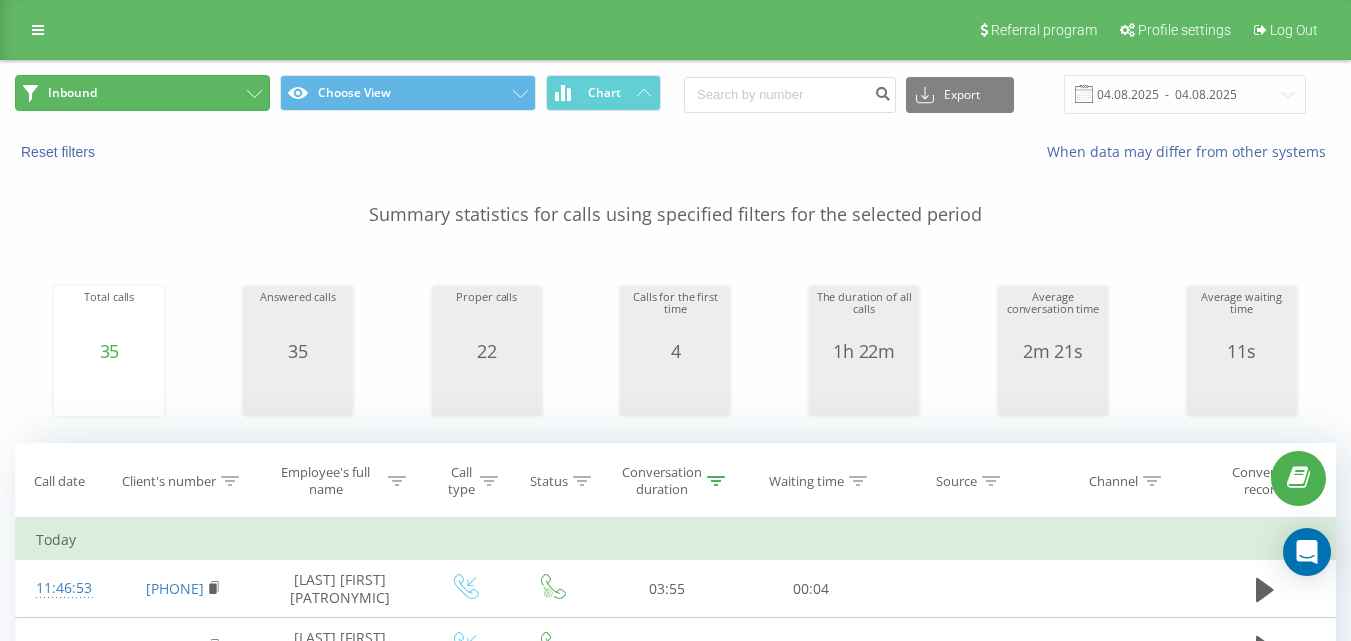 click on "Inbound" at bounding box center [142, 93] 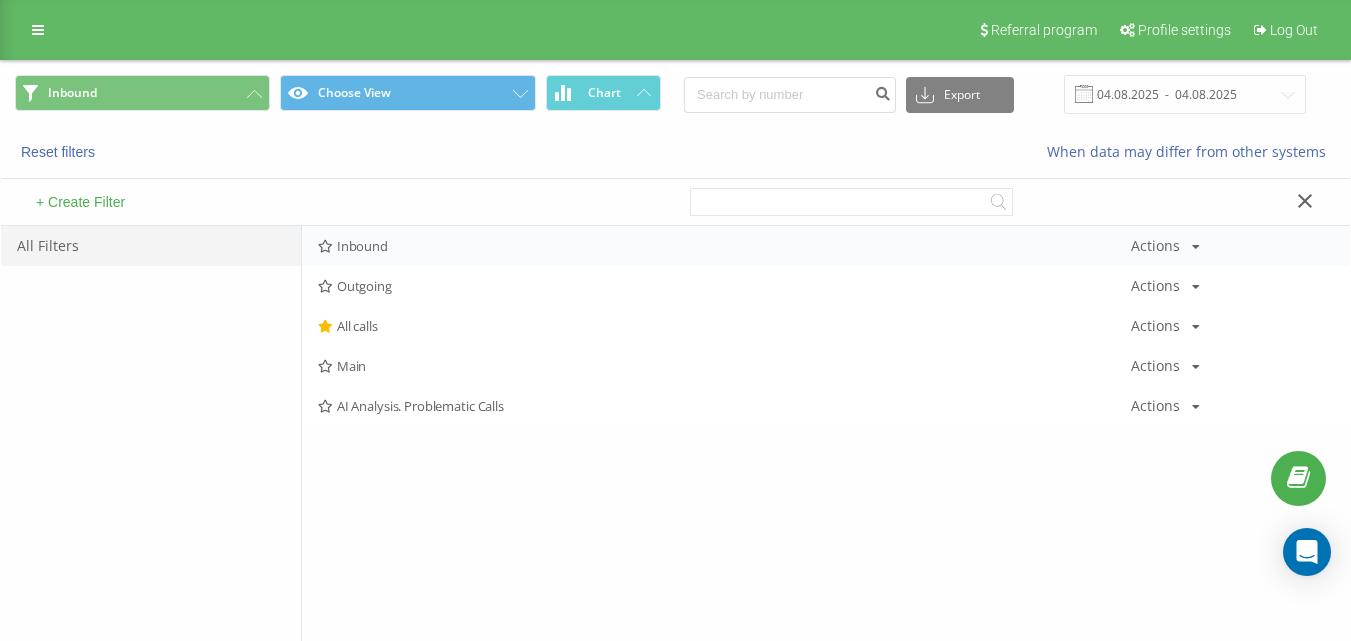 drag, startPoint x: 370, startPoint y: 235, endPoint x: 377, endPoint y: 243, distance: 10.630146 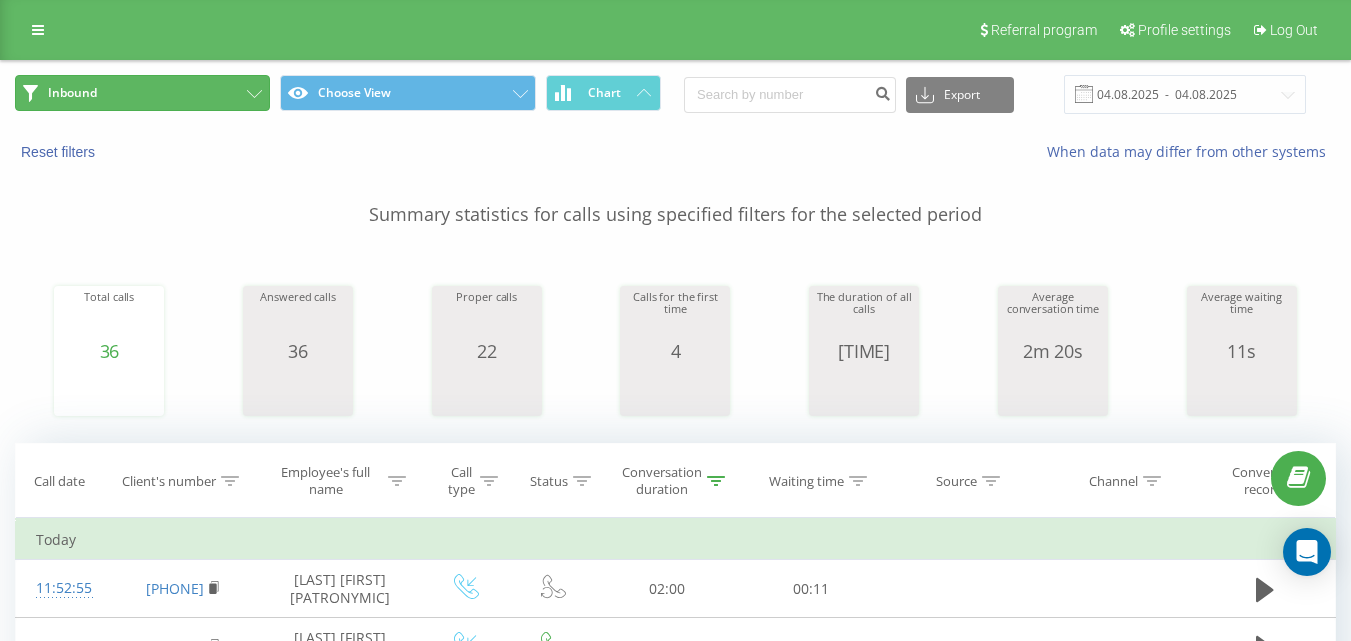 click on "Inbound" at bounding box center [142, 93] 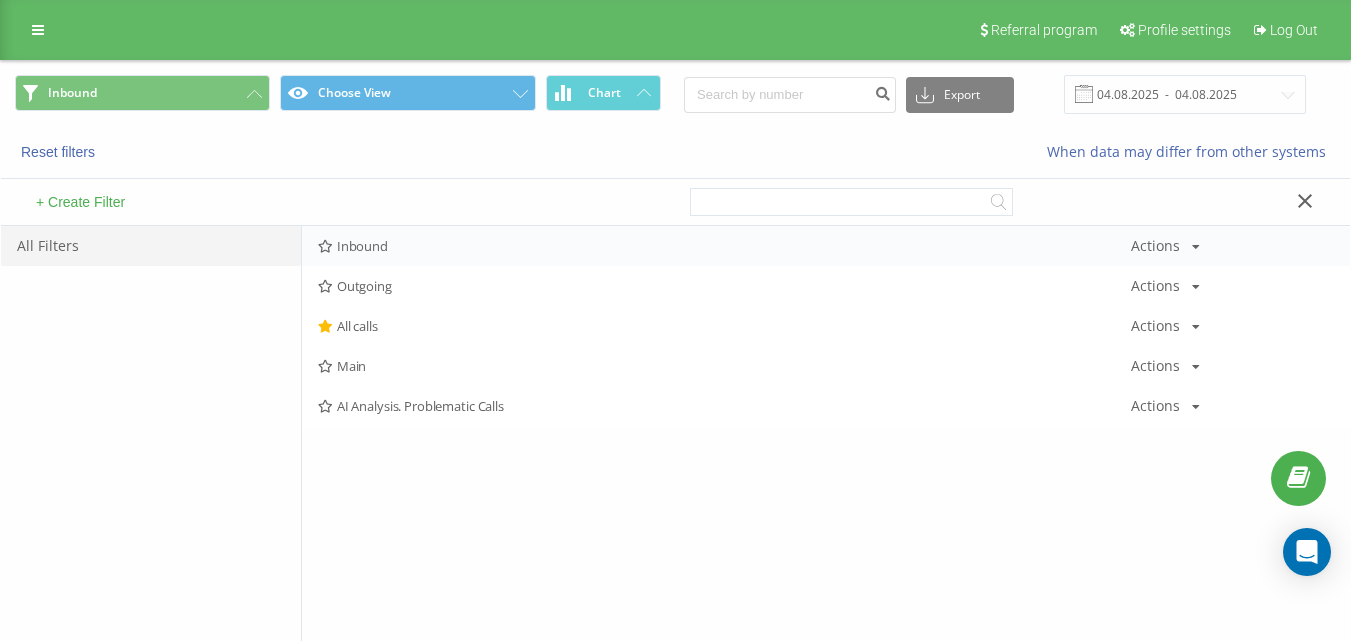 click on "Inbound Actions Edit Copy Delete Default Share" at bounding box center [826, 246] 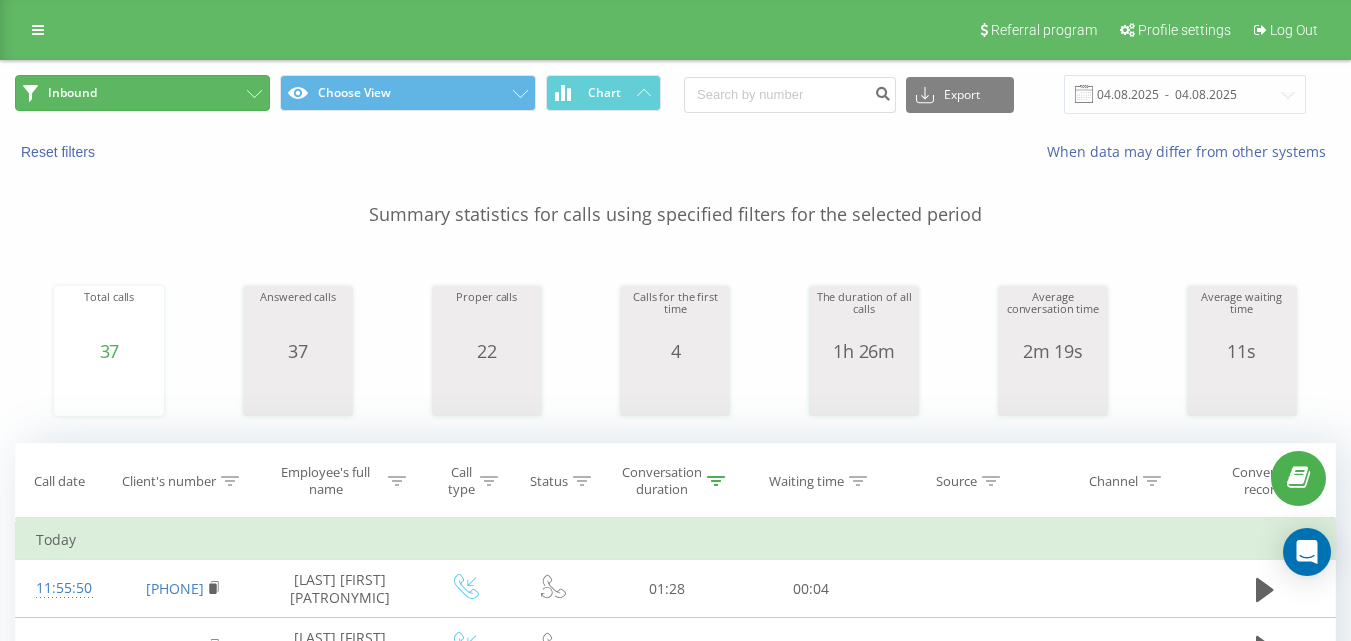 click on "Inbound" at bounding box center (142, 93) 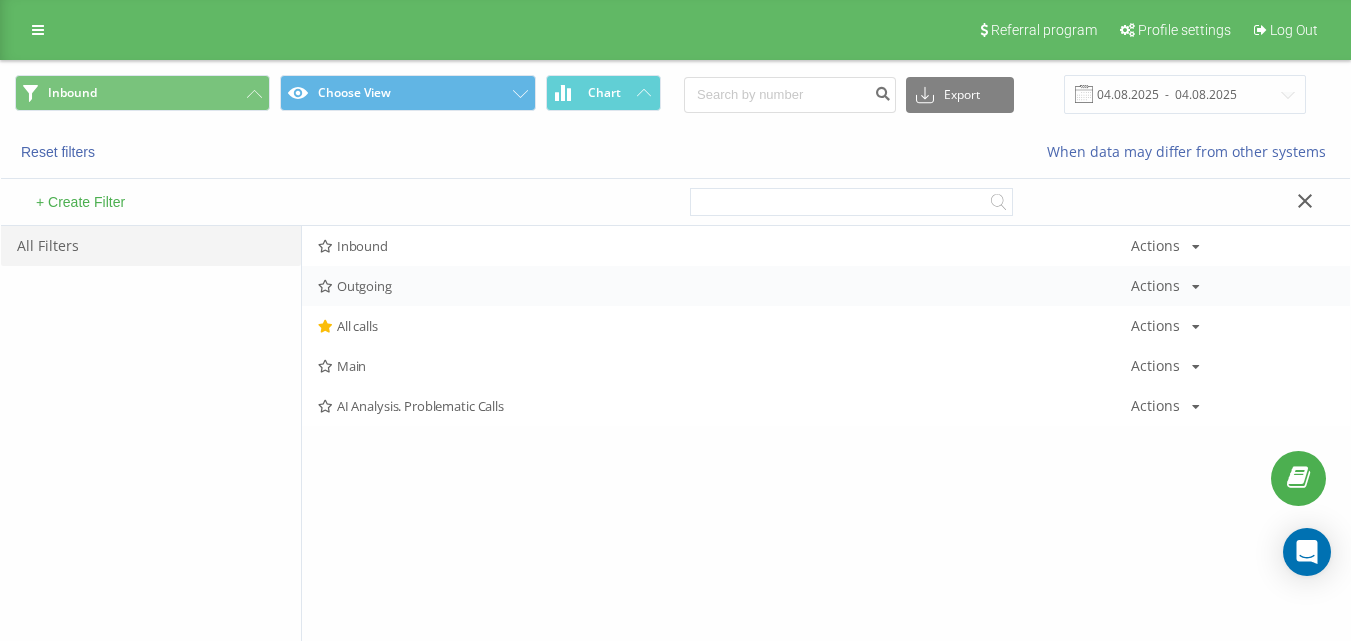 click on "Outgoing" at bounding box center [724, 286] 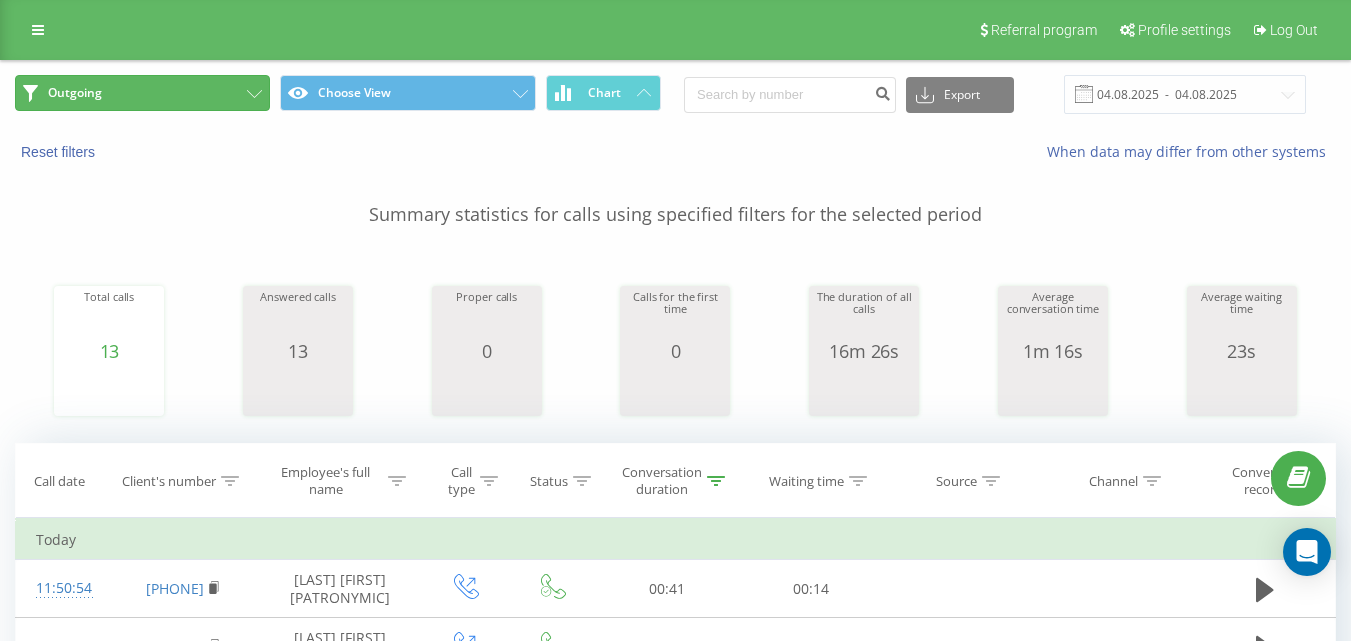 click on "Outgoing" at bounding box center (142, 93) 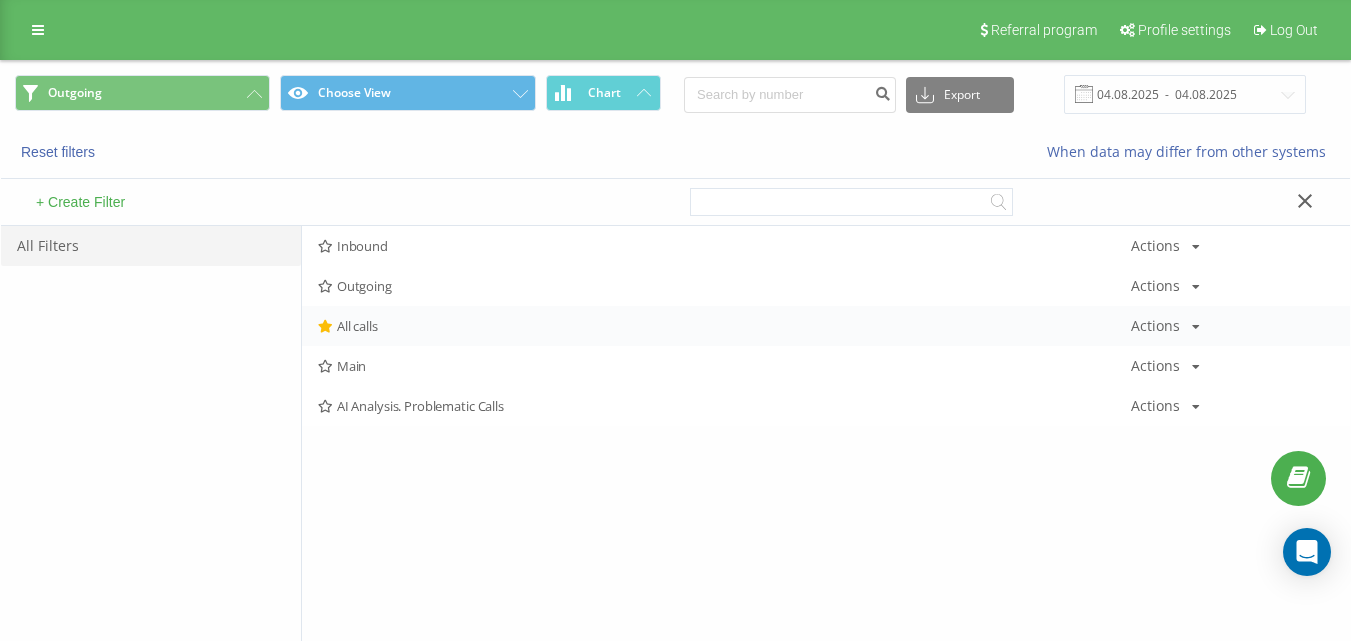 click on "All calls Actions Edit Copy Delete Default Share" at bounding box center (826, 326) 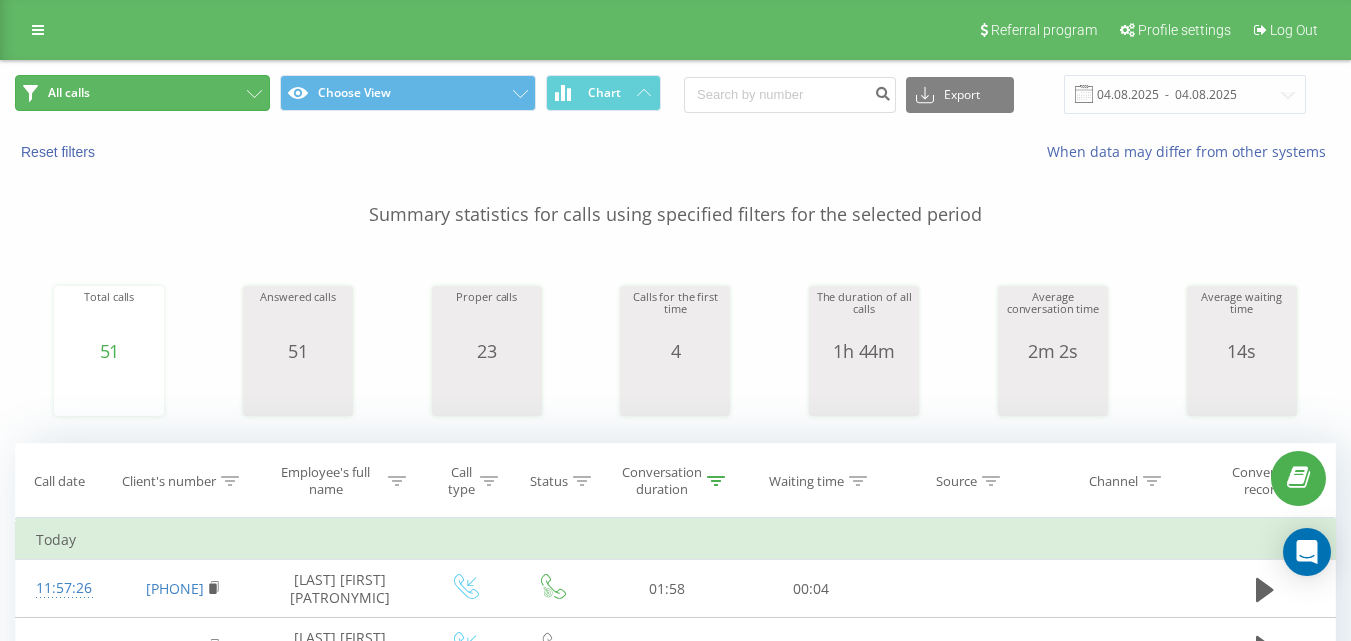 click on "All calls" at bounding box center (142, 93) 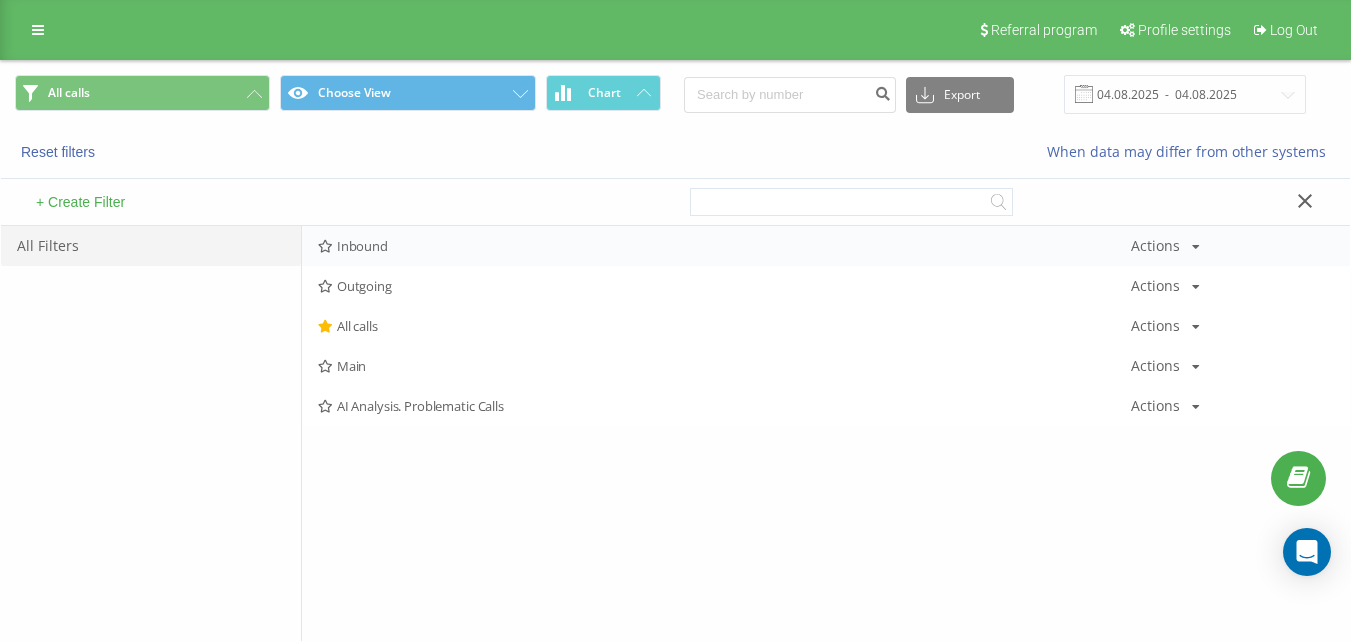 click on "Inbound Actions Edit Copy Delete Default Share" at bounding box center (826, 246) 